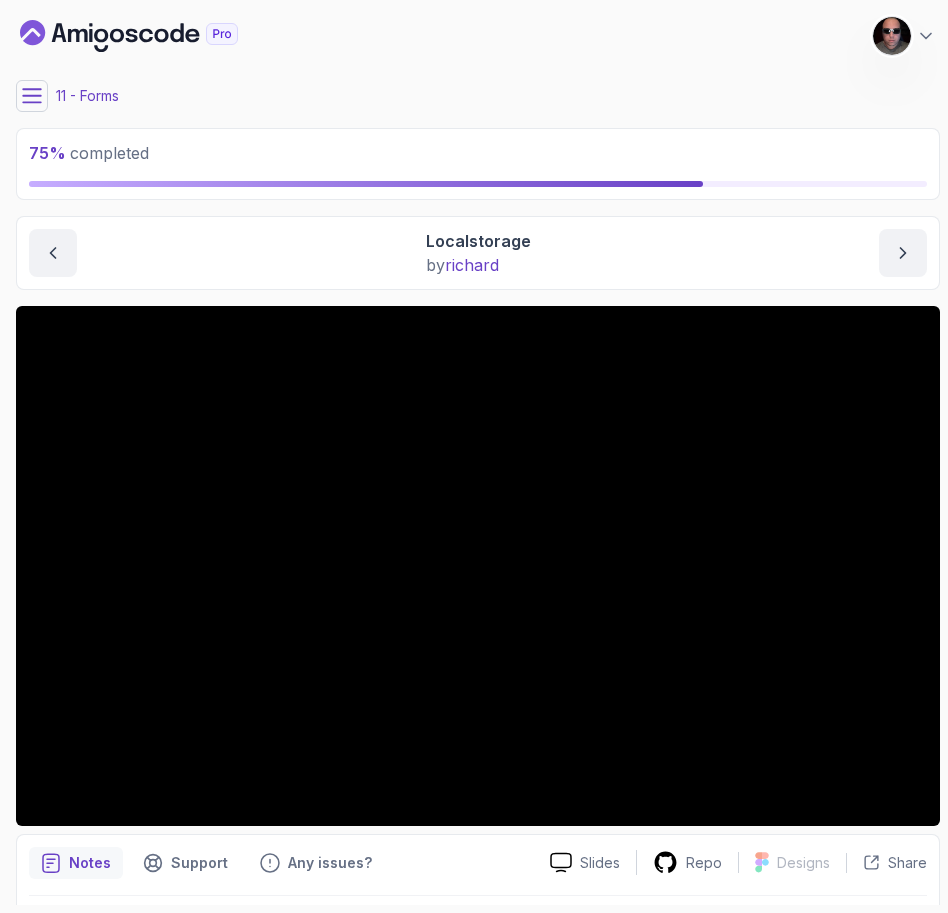 scroll, scrollTop: 0, scrollLeft: 0, axis: both 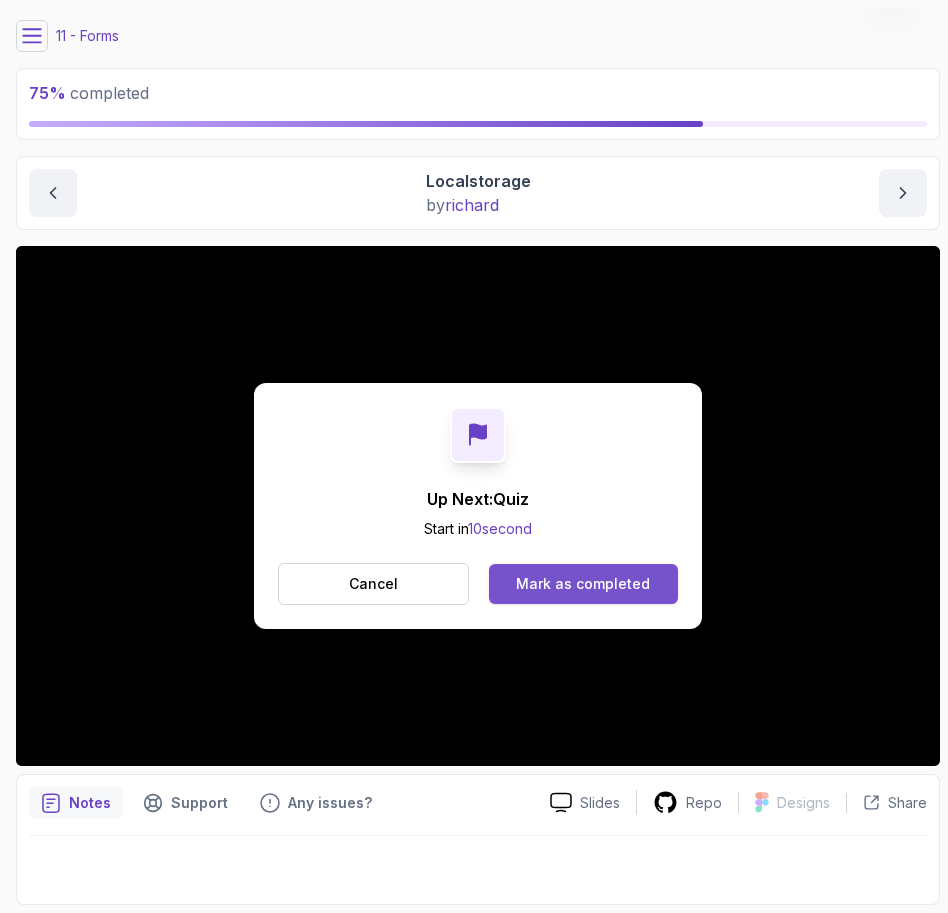 click on "Mark as completed" at bounding box center (583, 584) 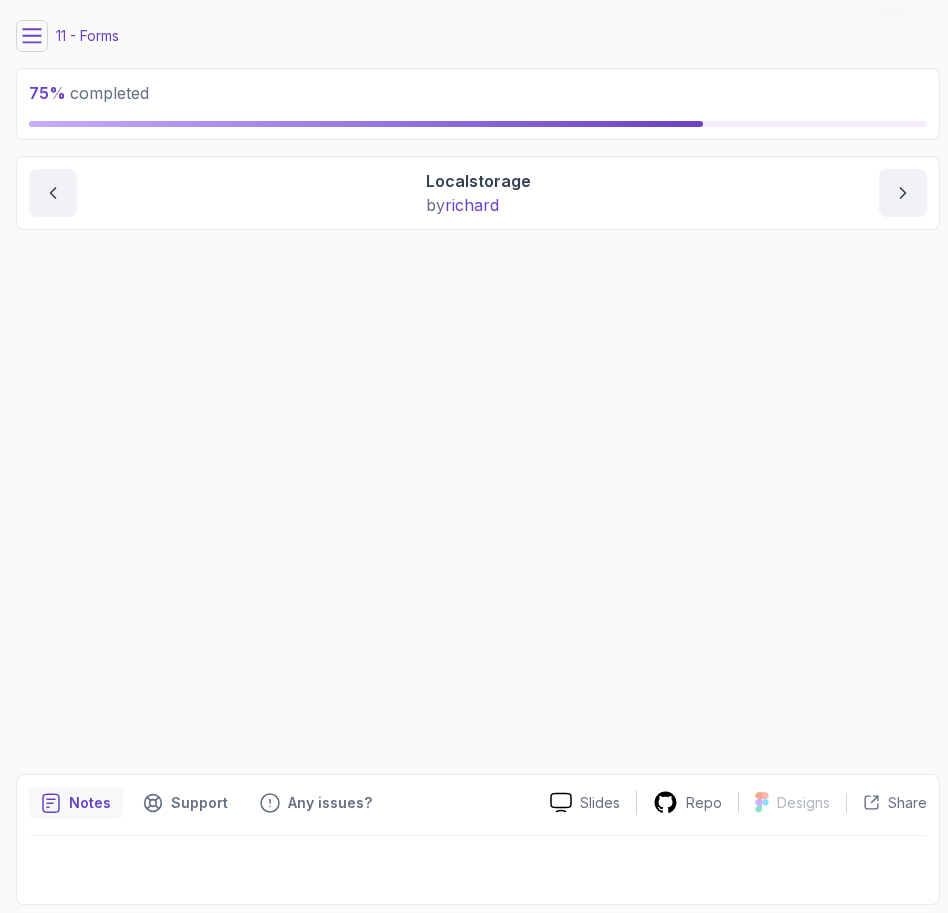 scroll, scrollTop: 0, scrollLeft: 0, axis: both 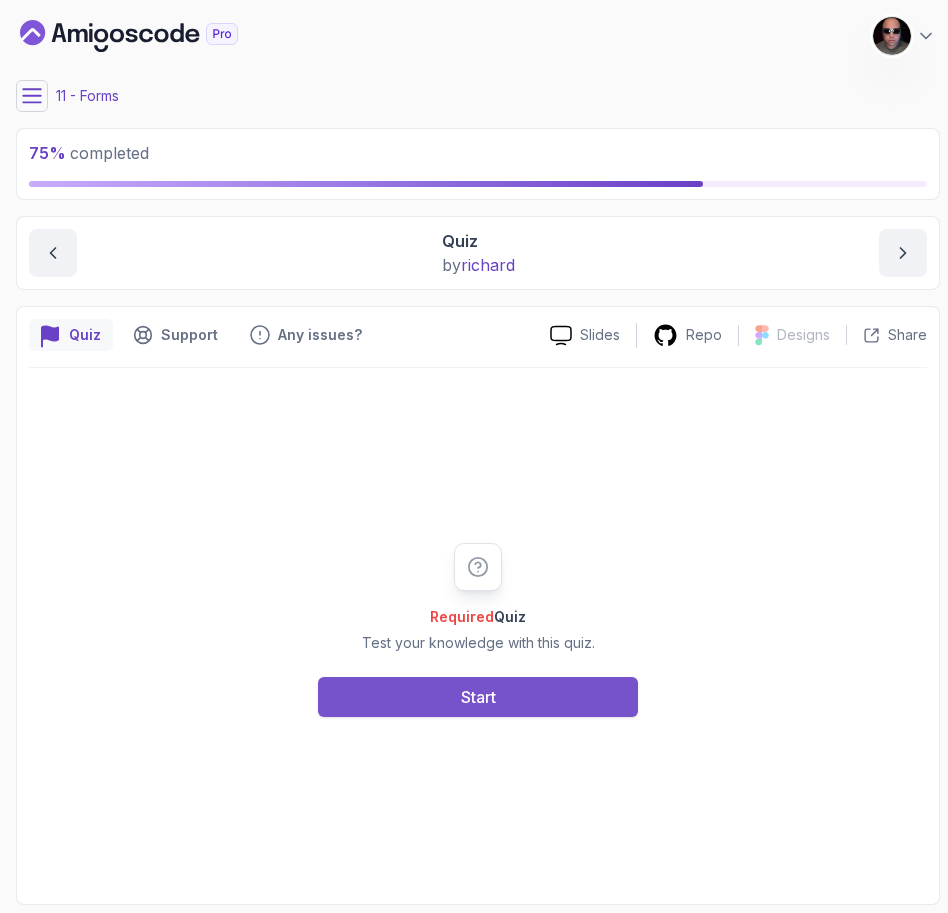click on "Start" at bounding box center (478, 697) 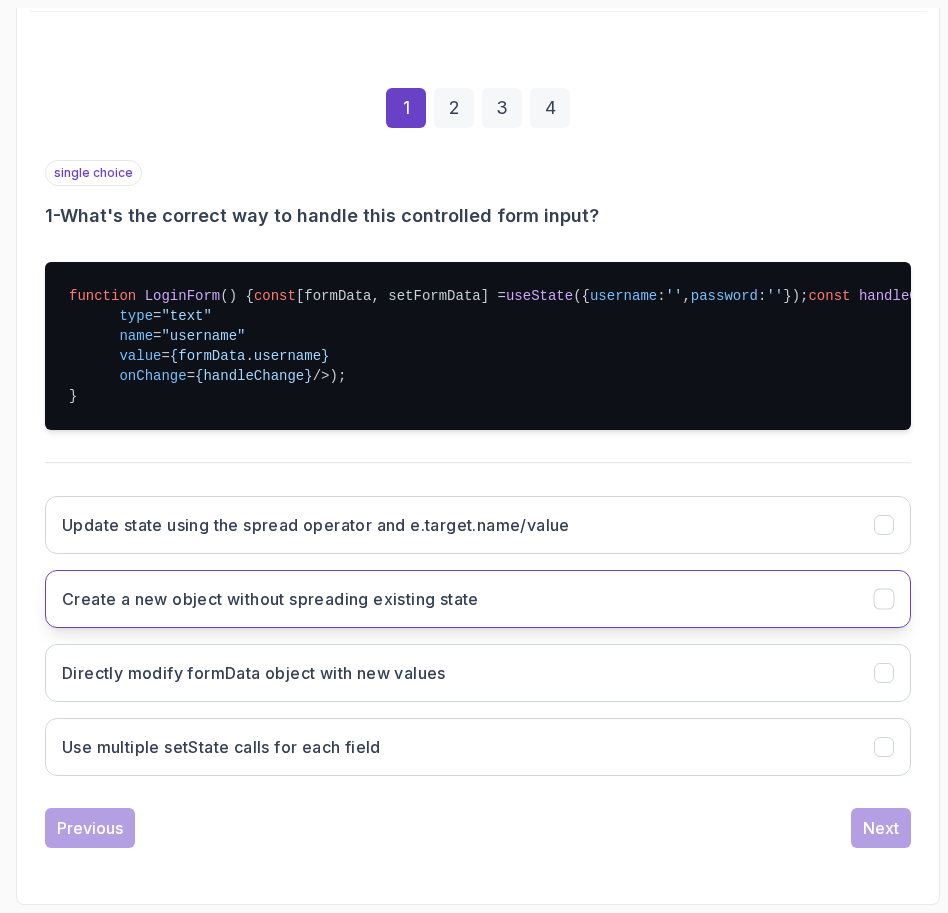 scroll, scrollTop: 526, scrollLeft: 0, axis: vertical 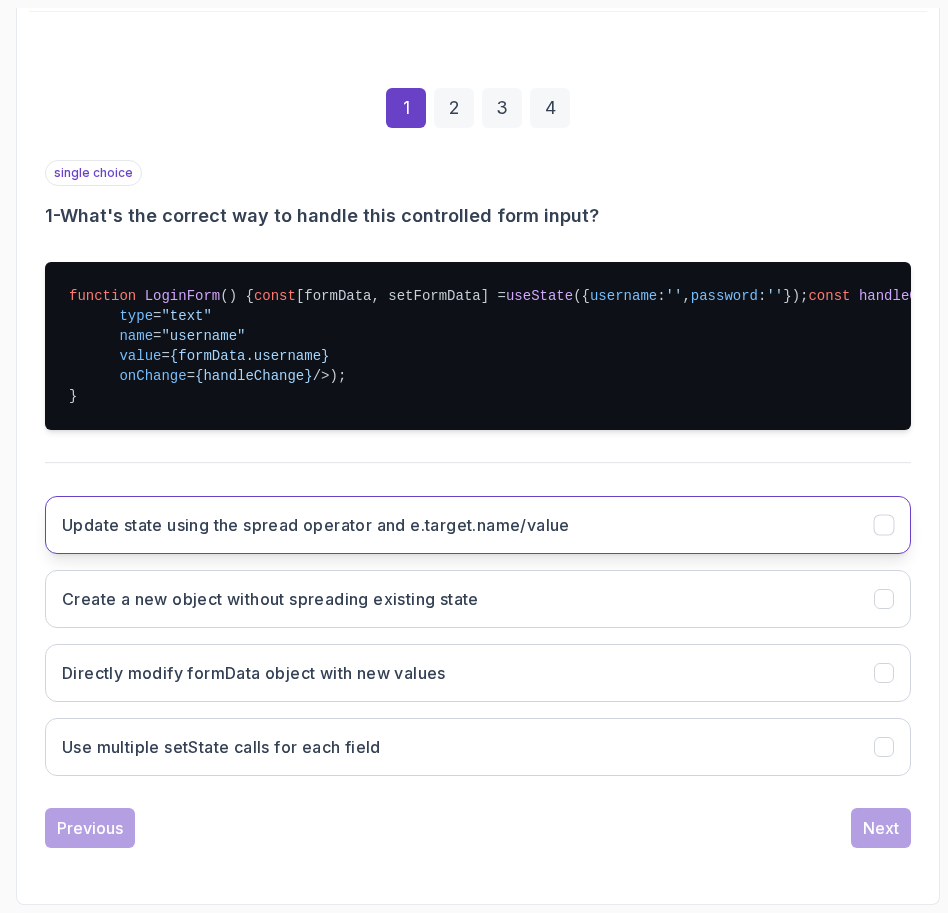 click on "Update state using the spread operator and e.target.name/value" at bounding box center (478, 525) 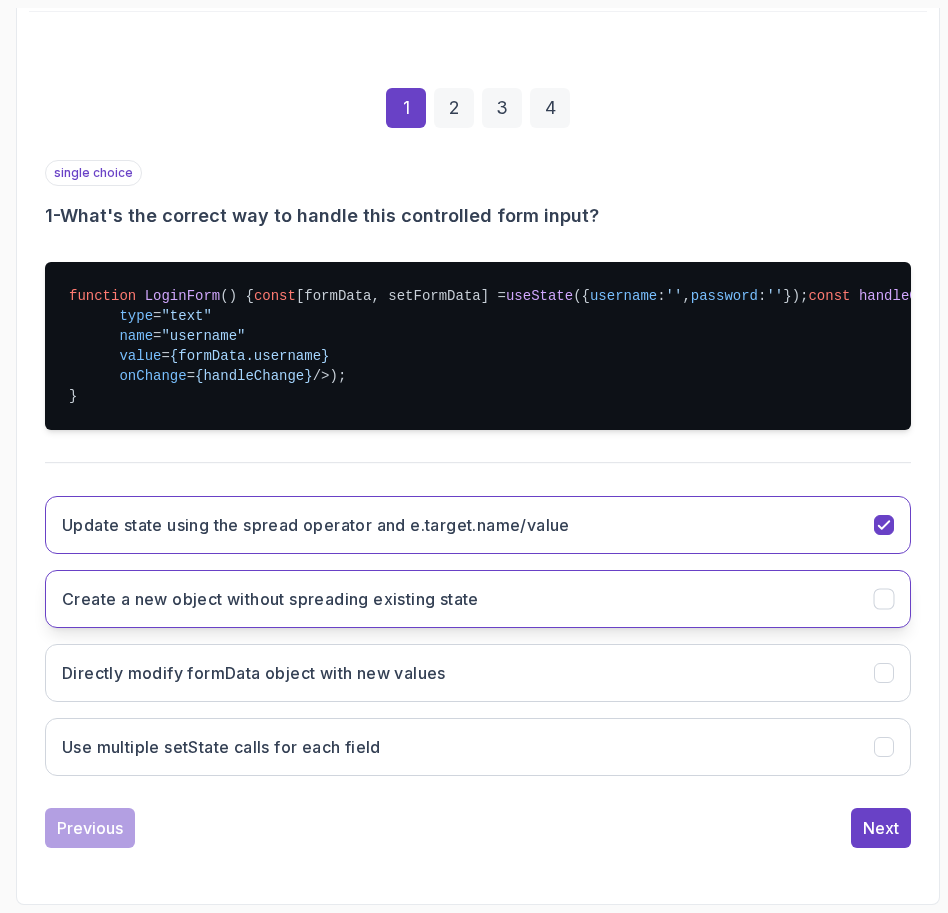 click on "Create a new object without spreading existing state" at bounding box center (478, 599) 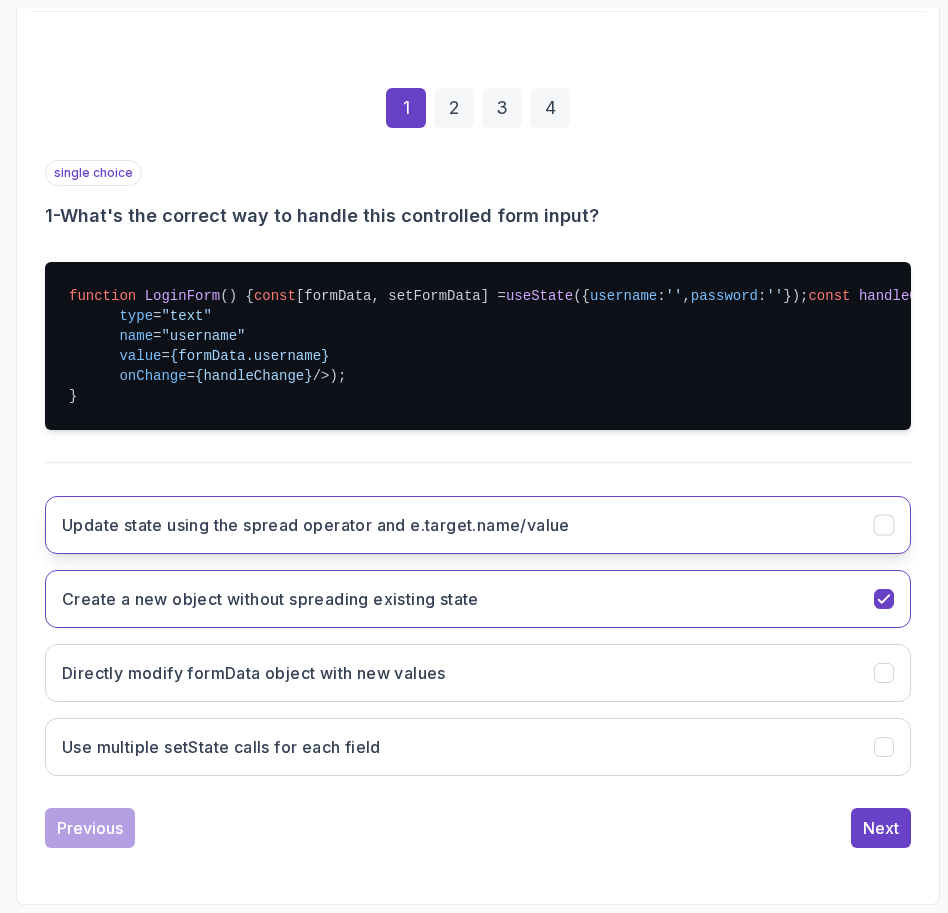 click on "Update state using the spread operator and e.target.name/value" at bounding box center [478, 525] 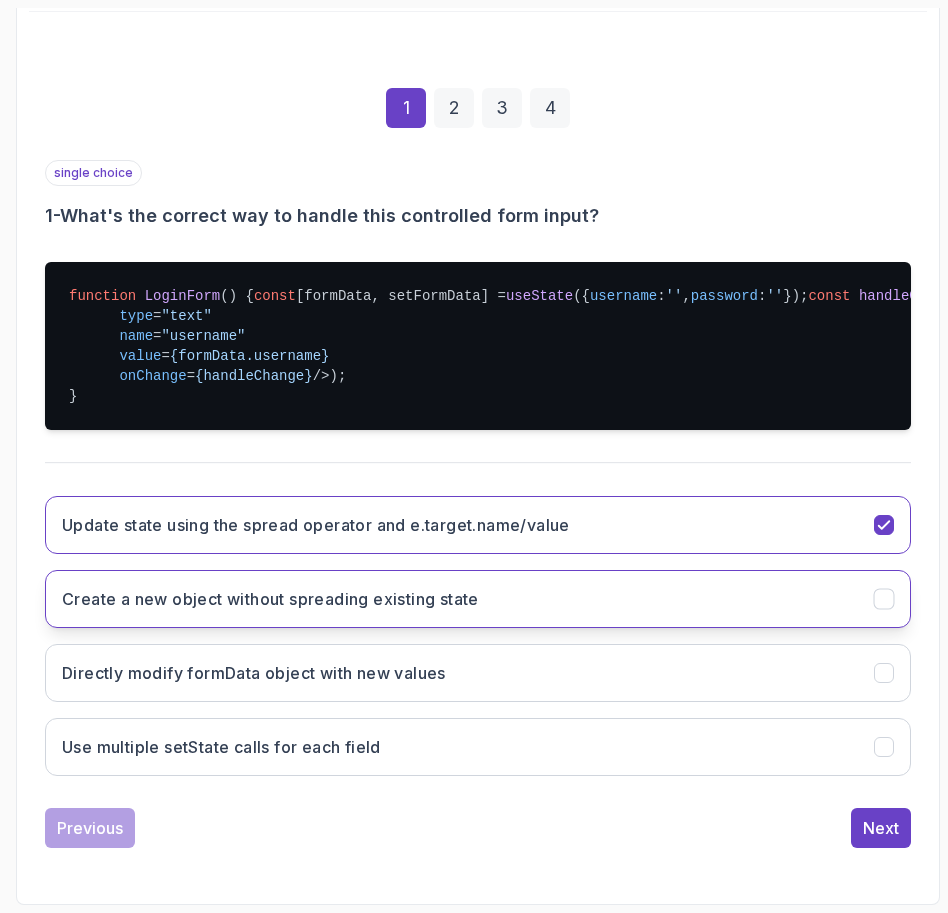 scroll, scrollTop: 553, scrollLeft: 0, axis: vertical 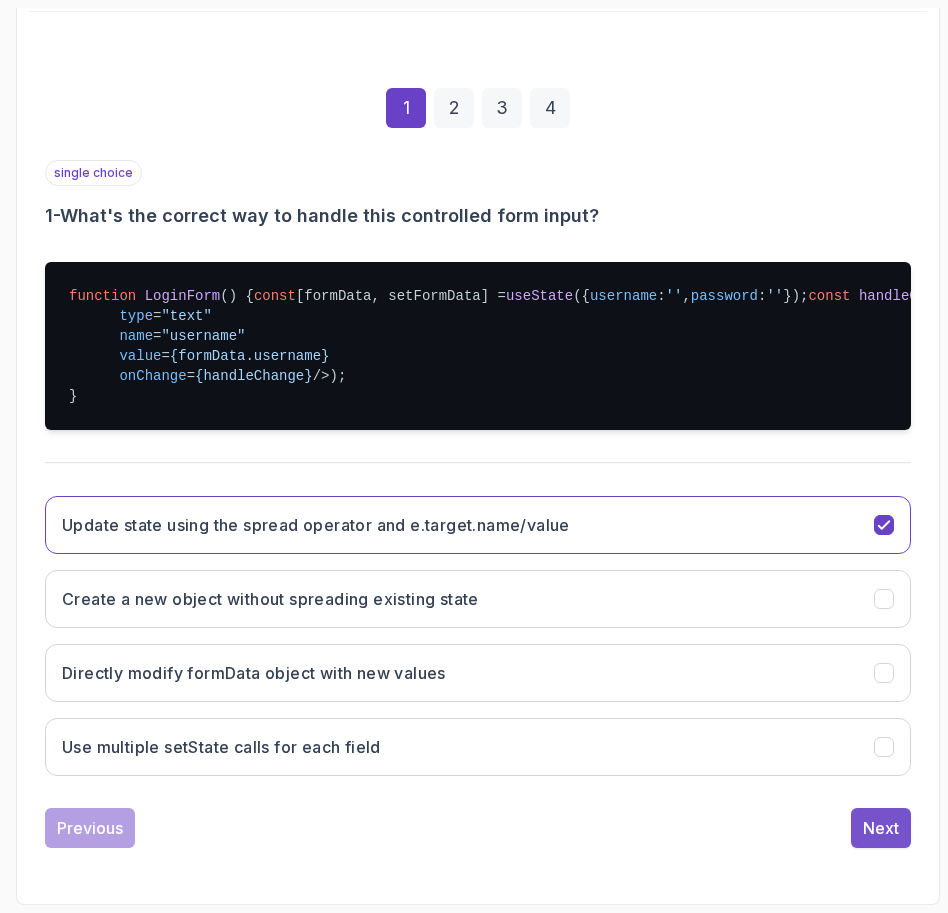 click on "Next" at bounding box center [881, 828] 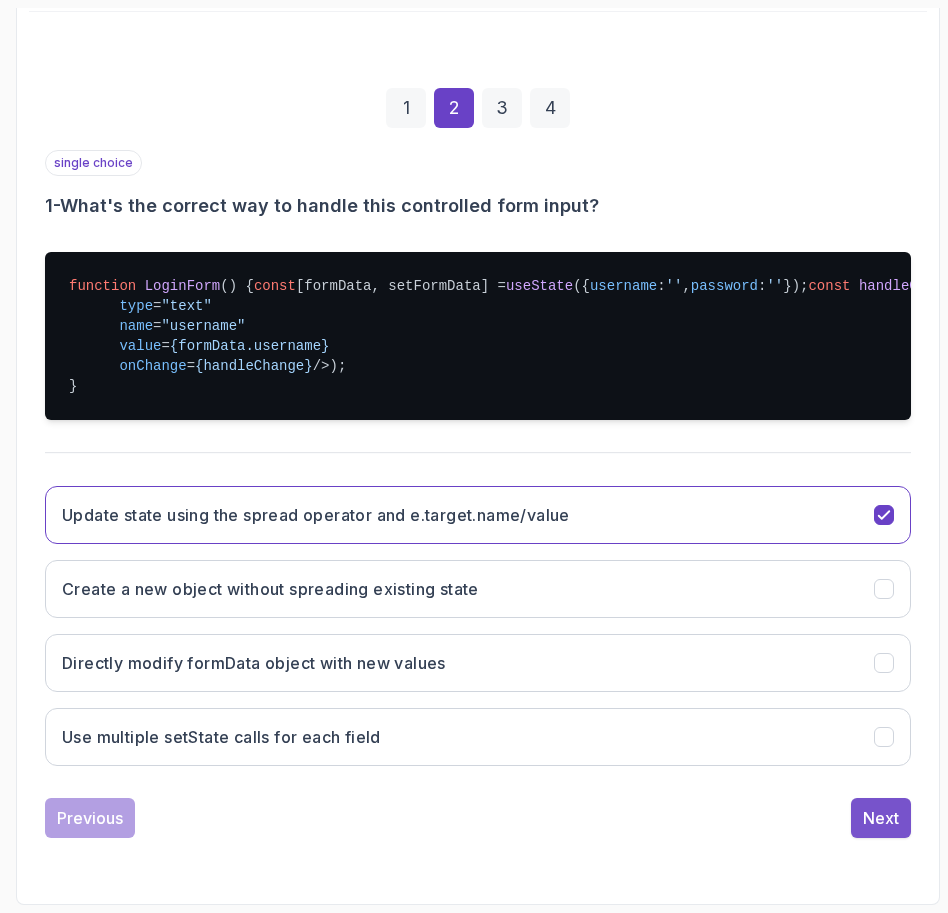 scroll, scrollTop: 516, scrollLeft: 0, axis: vertical 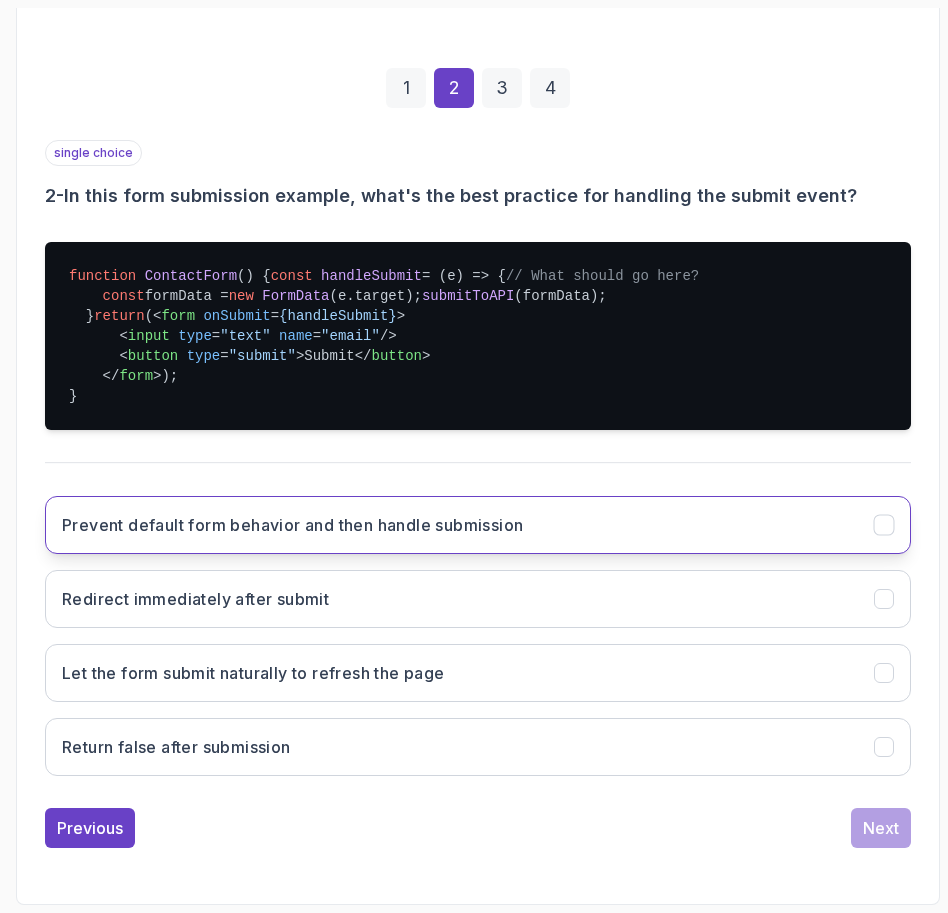 click on "Prevent default form behavior and then handle submission" at bounding box center [478, 525] 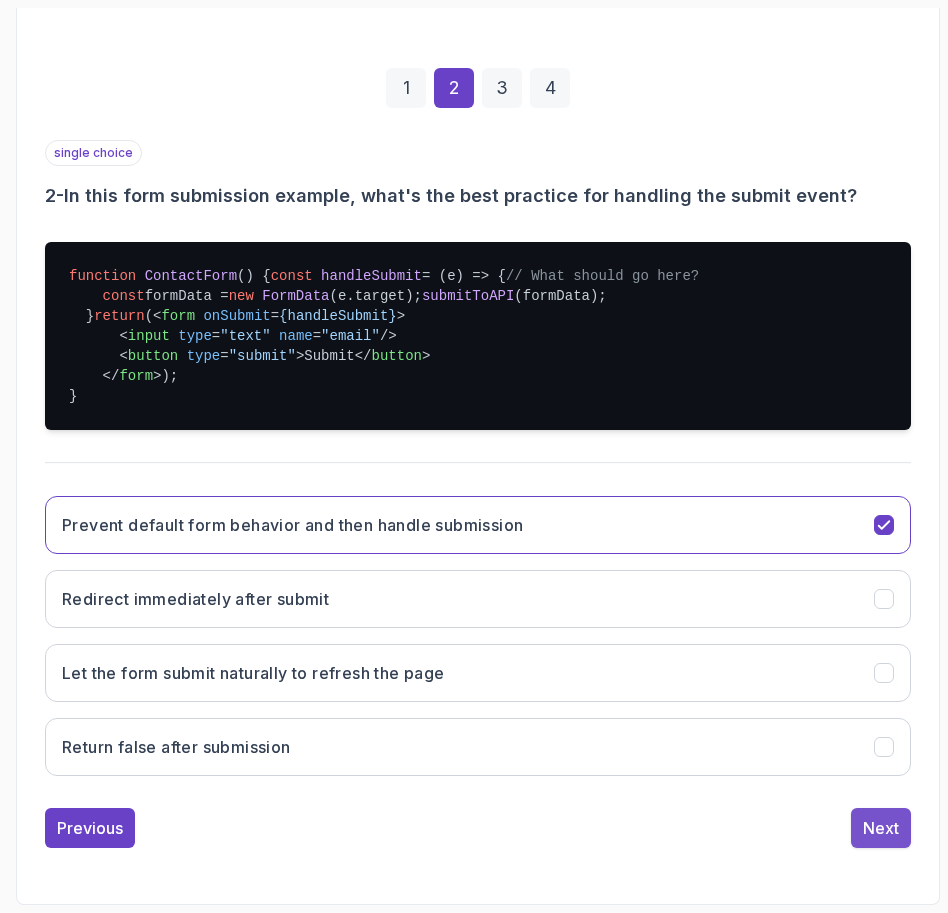 click on "Next" at bounding box center [881, 828] 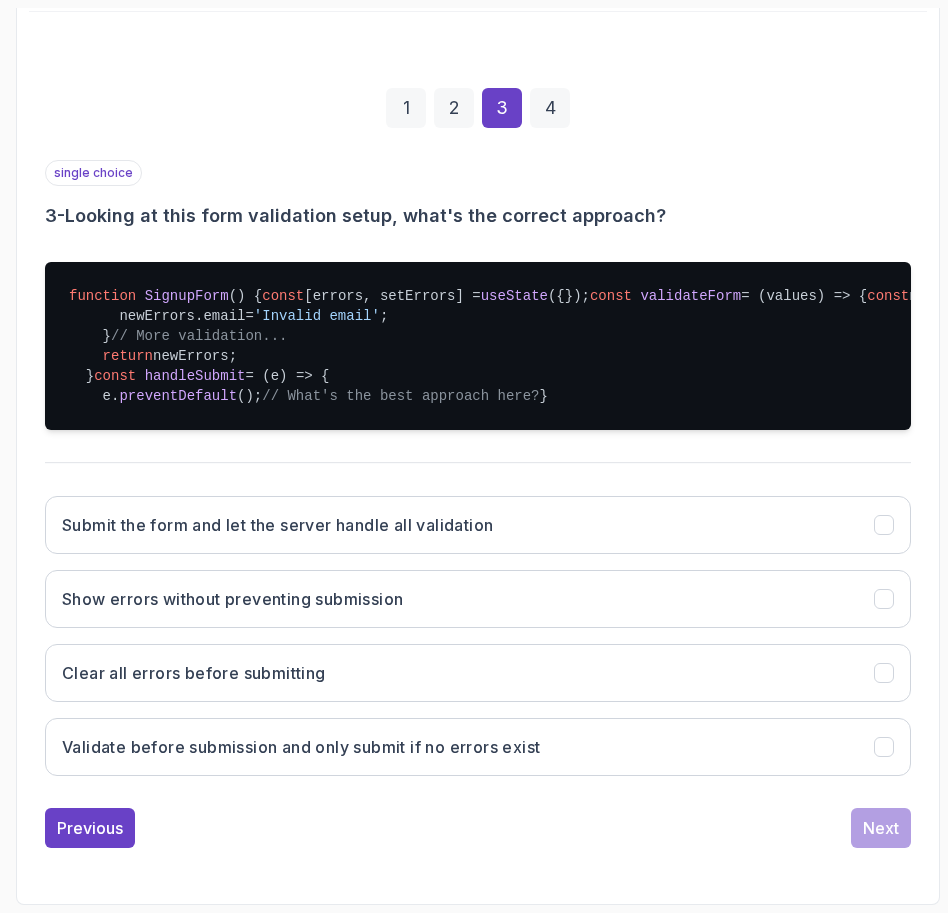 scroll, scrollTop: 492, scrollLeft: 0, axis: vertical 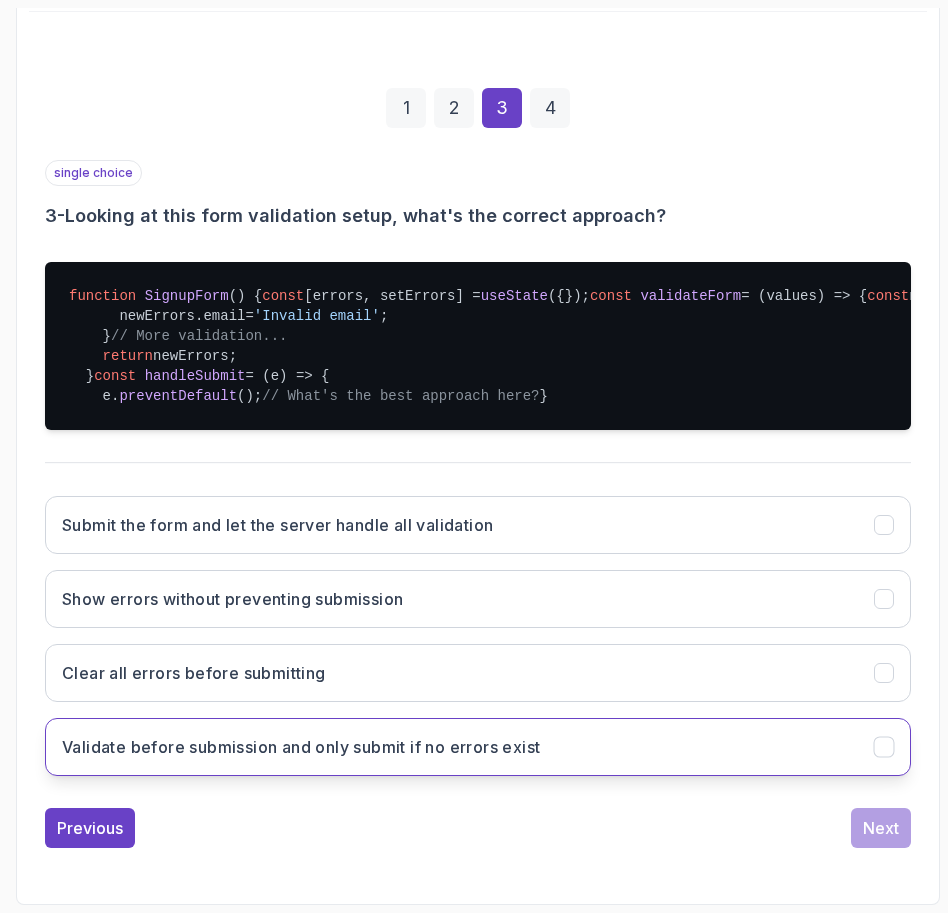 click on "Validate before submission and only submit if no errors exist" at bounding box center (478, 747) 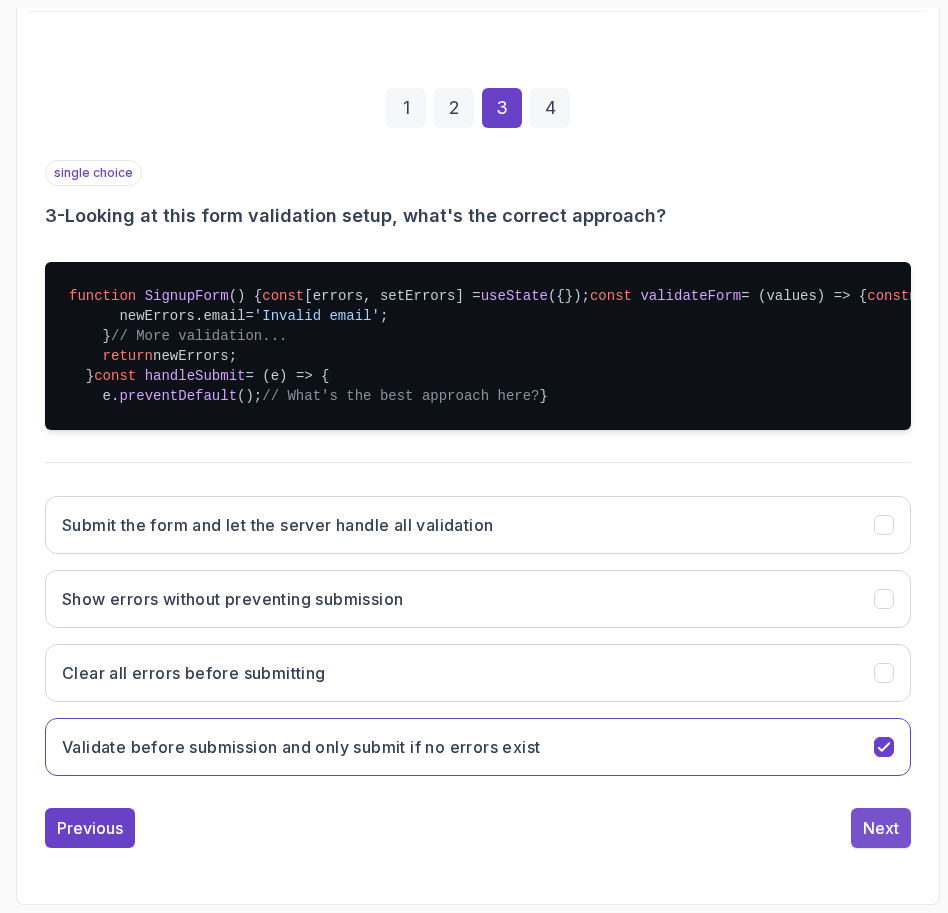 click on "Next" at bounding box center [881, 828] 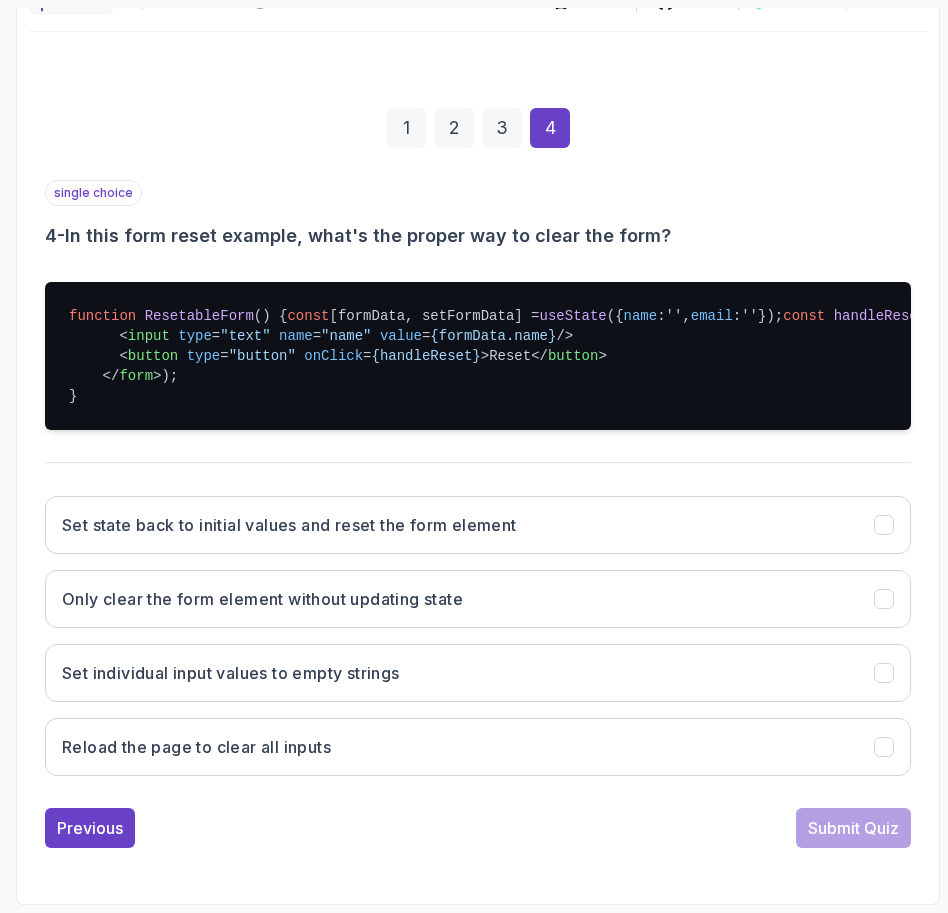 scroll, scrollTop: 560, scrollLeft: 0, axis: vertical 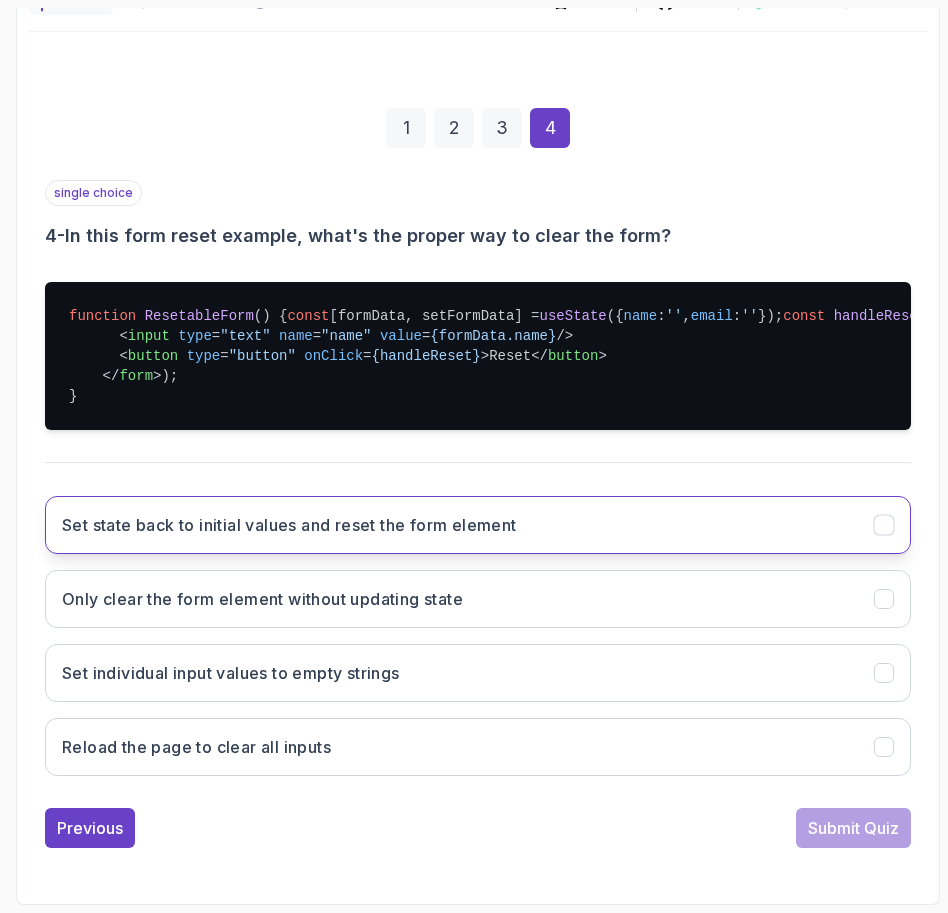 click on "Set state back to initial values and reset the form element" at bounding box center [478, 525] 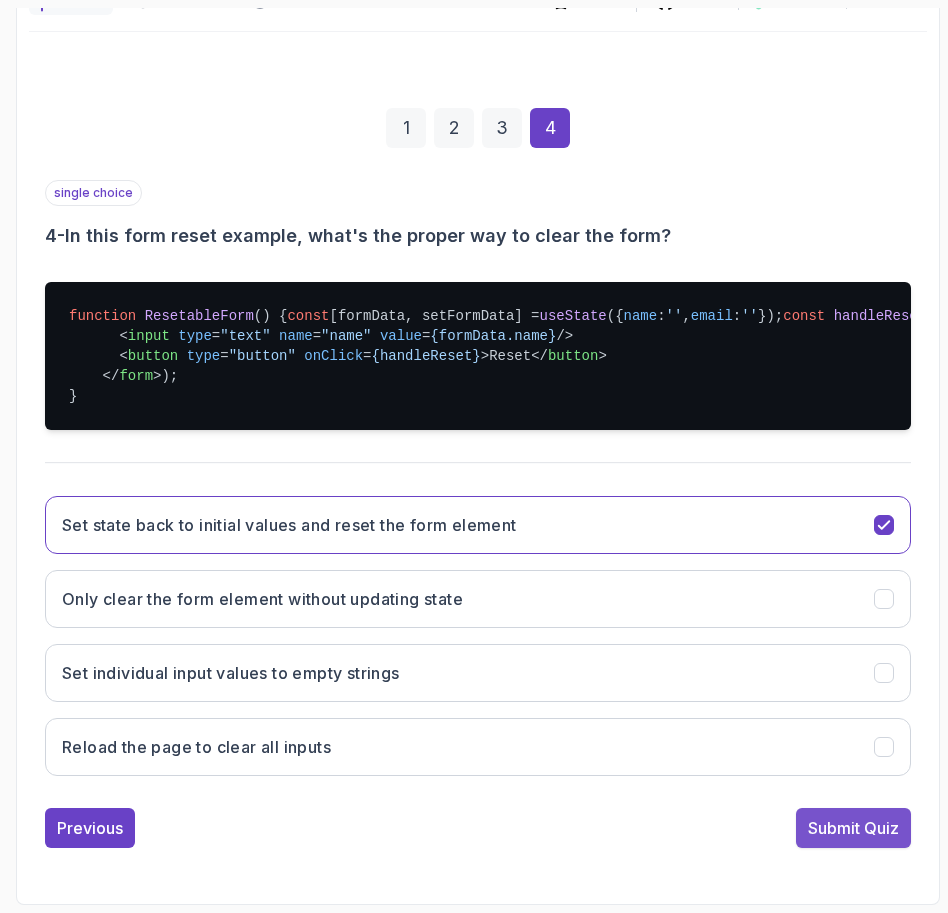 click on "Submit Quiz" at bounding box center [853, 828] 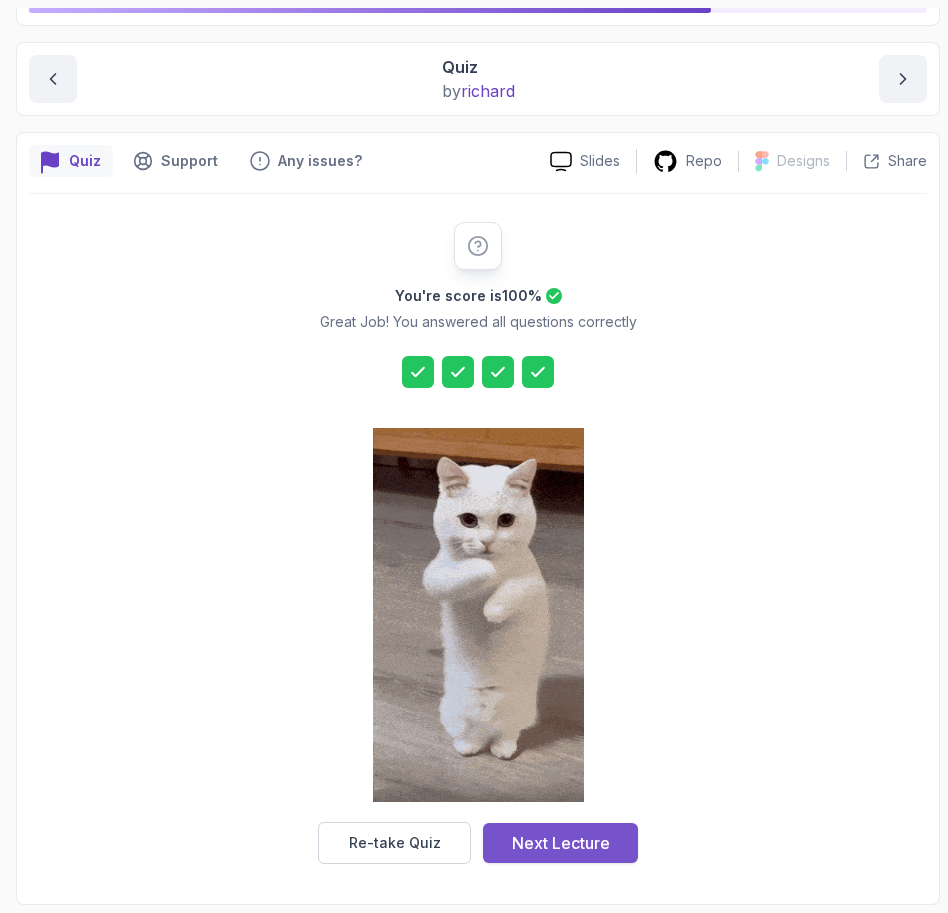 click on "Next Lecture" at bounding box center [560, 843] 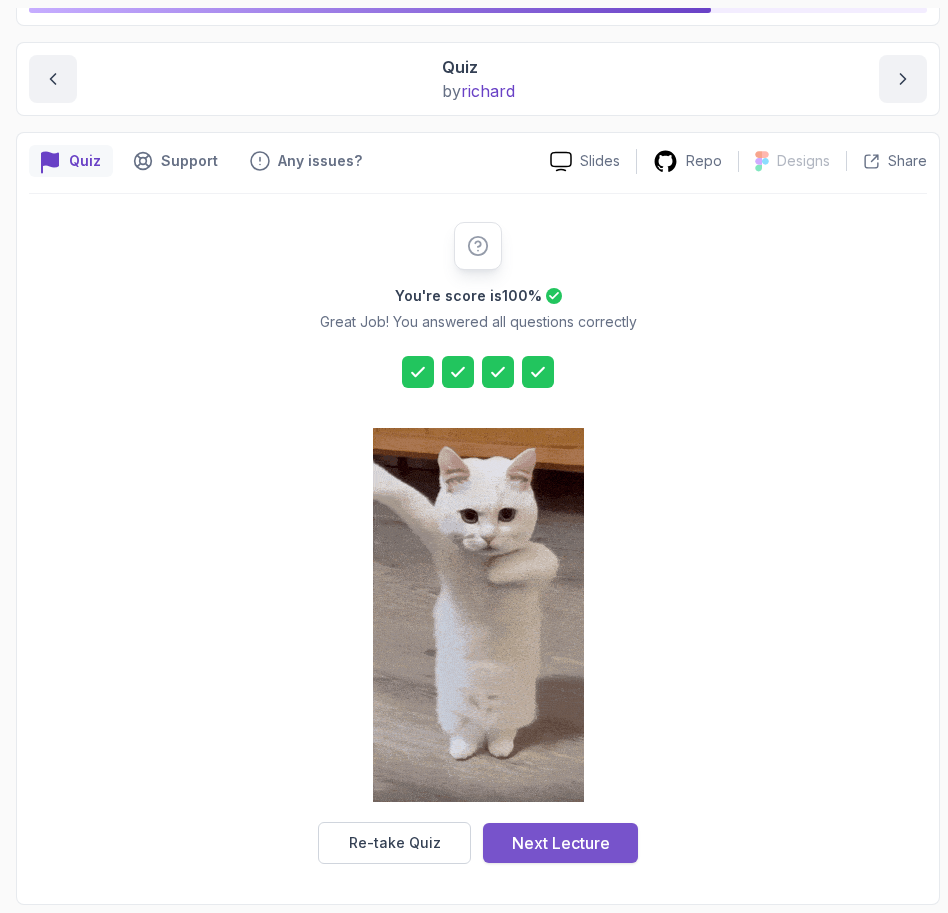 scroll, scrollTop: 0, scrollLeft: 0, axis: both 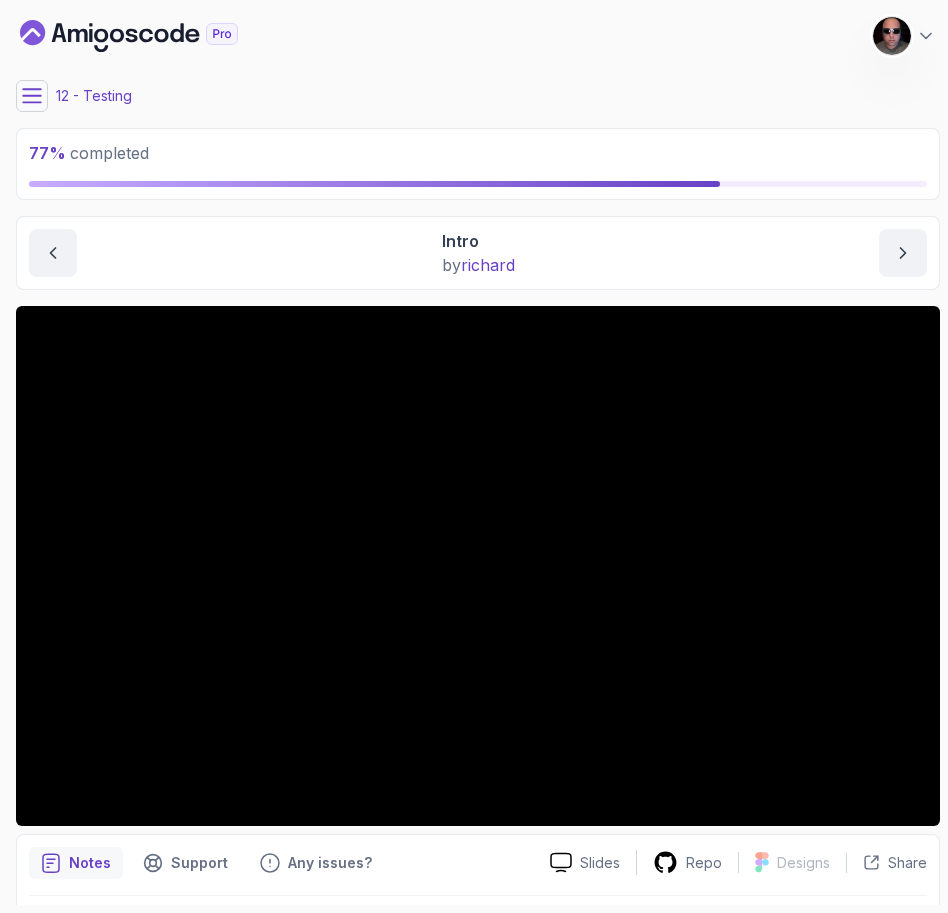 click on "Notes Support Any issues? Slides Repo Designs Design not available Share" at bounding box center [478, 899] 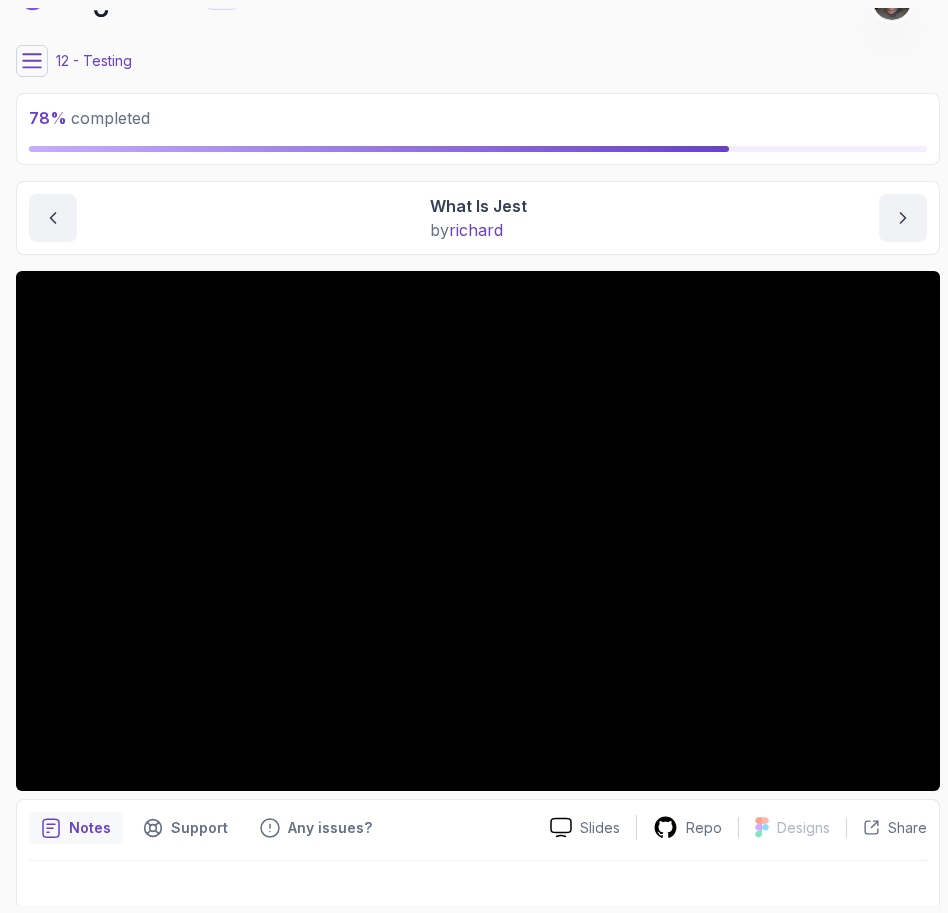scroll, scrollTop: 60, scrollLeft: 0, axis: vertical 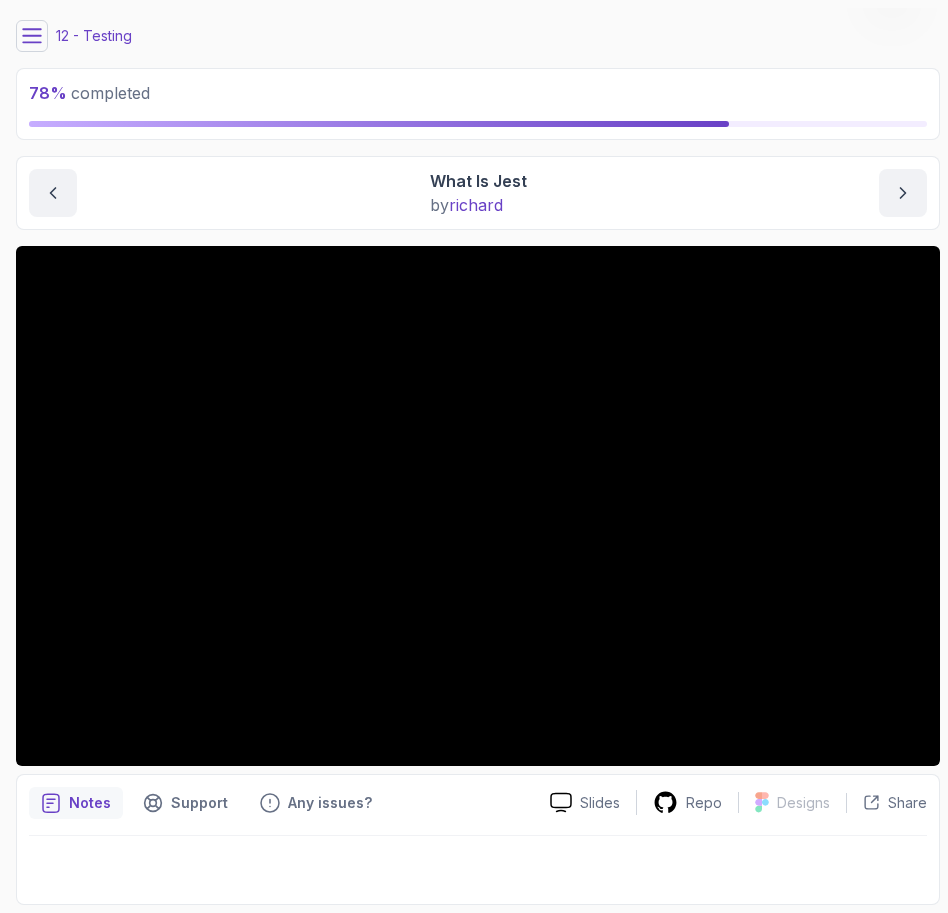 click on "Notes Support Any issues?" at bounding box center [281, 803] 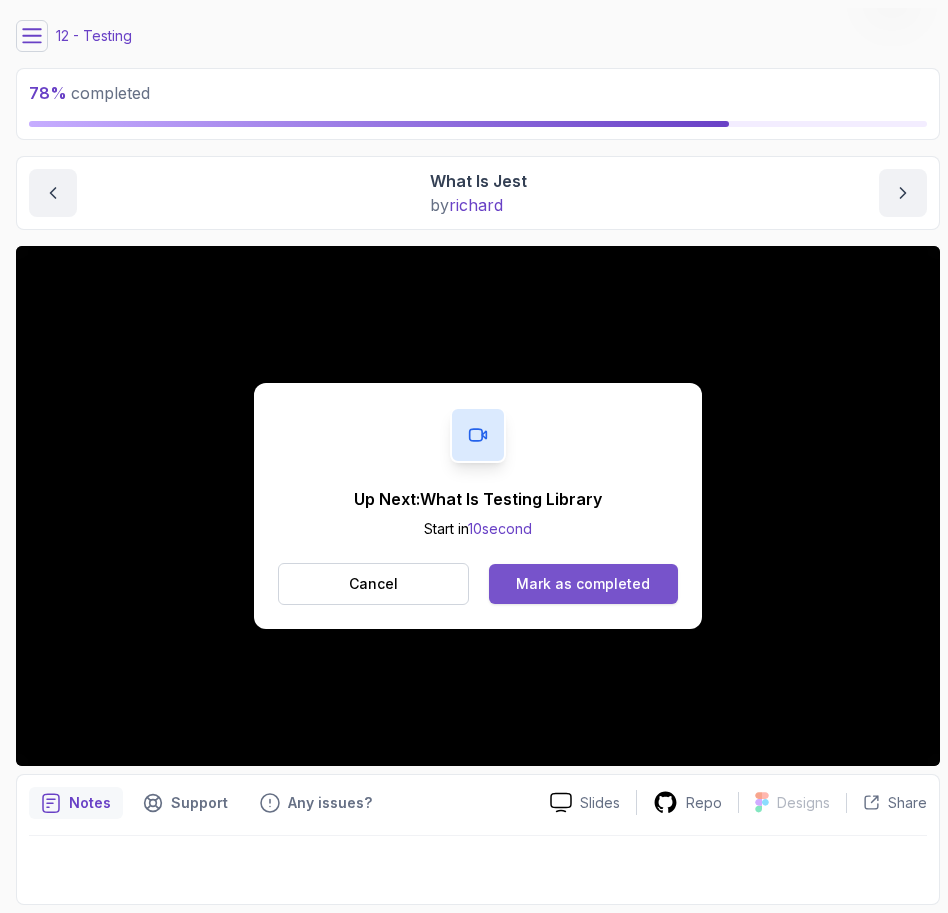 click on "Mark as completed" at bounding box center (583, 584) 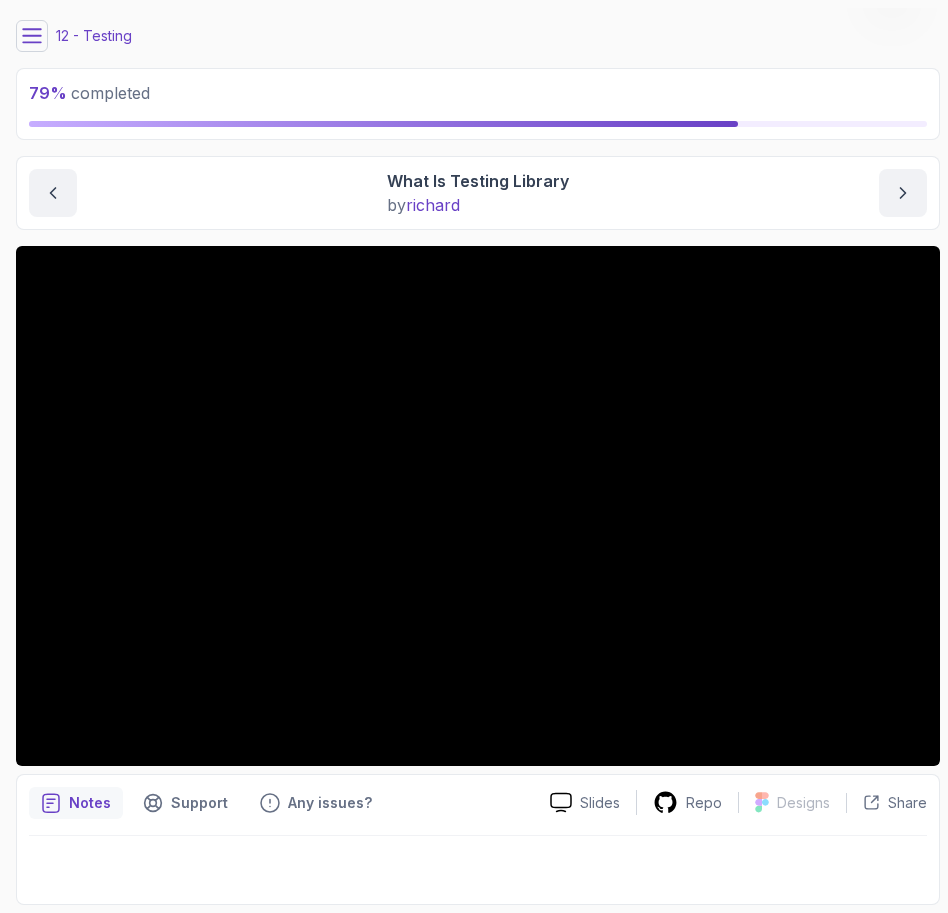 click on "My Courses React JS Developer Guide 907  Points Leandro Valenzuela Full-Stack Developer 12 - Testing  79 % completed Testing What Is Testing Library What Is Testing Library by  richard Slides Repo Designs Design not available Share Notes Support Any issues? Slides Repo Designs Design not available Share" at bounding box center [478, 456] 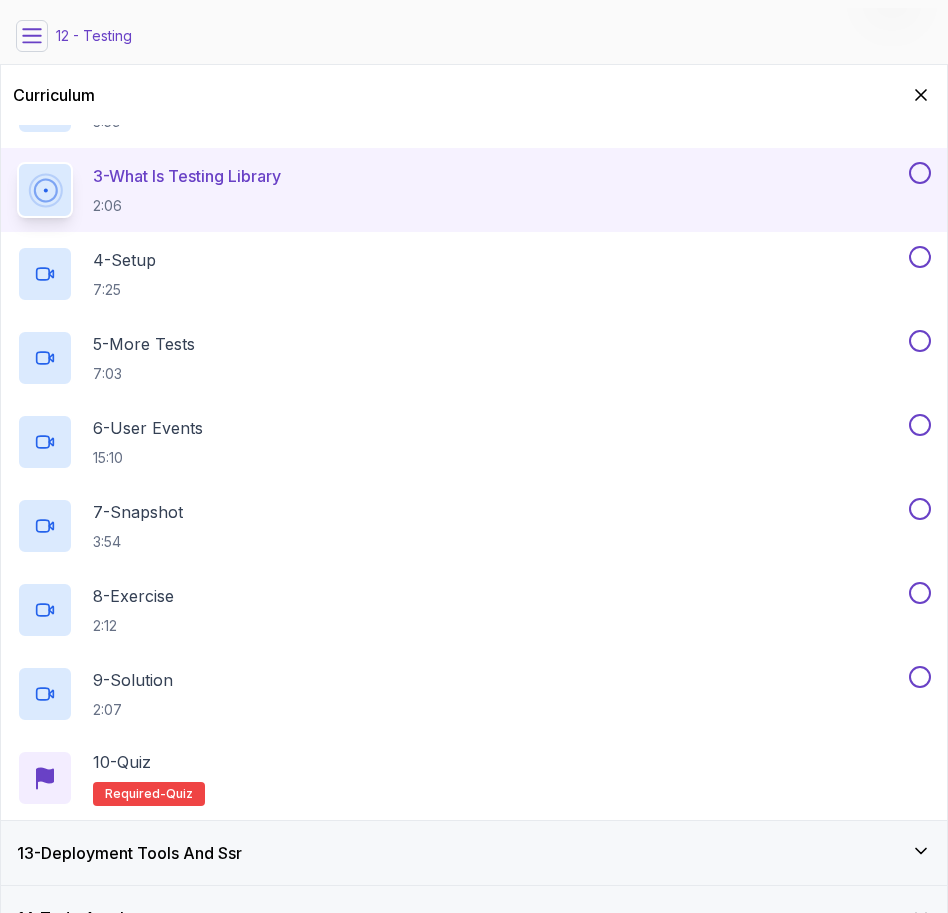 scroll, scrollTop: 963, scrollLeft: 0, axis: vertical 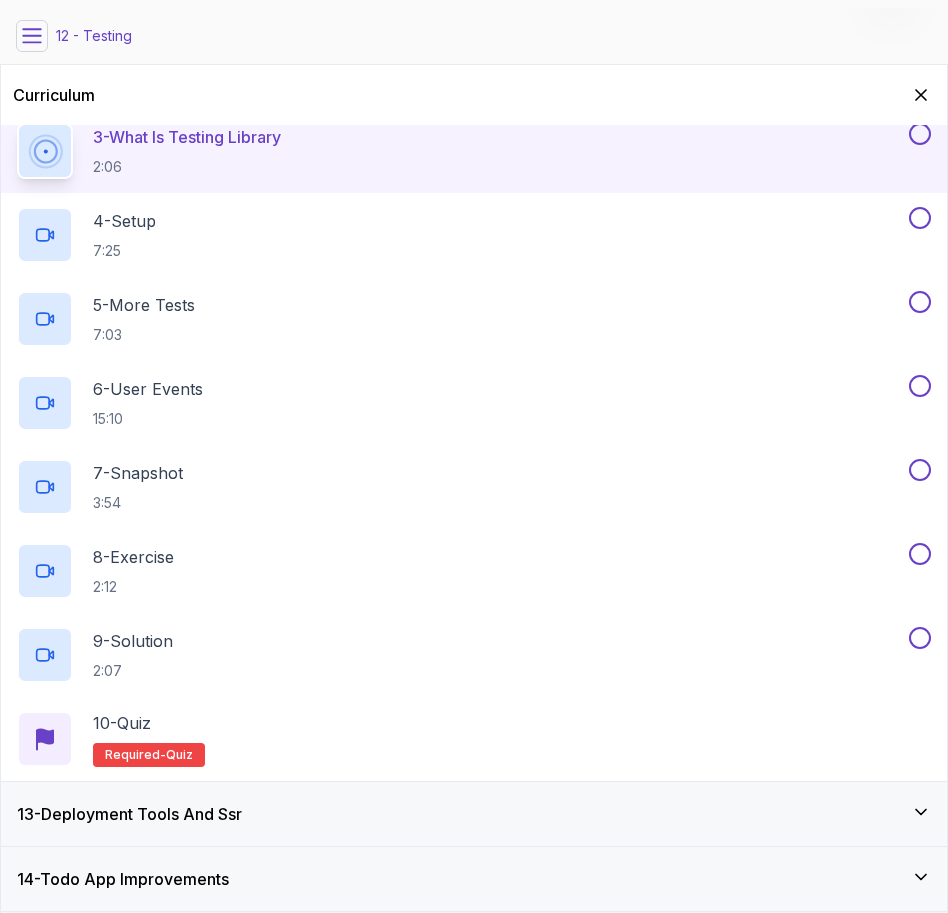 click 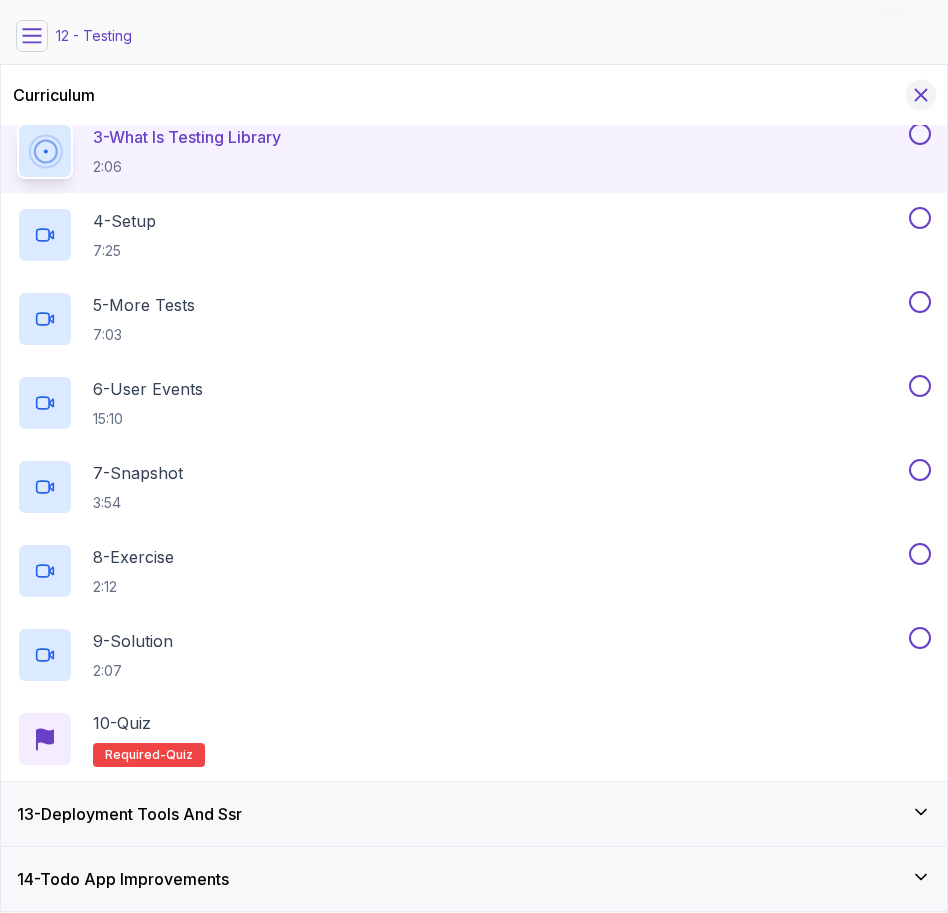 click 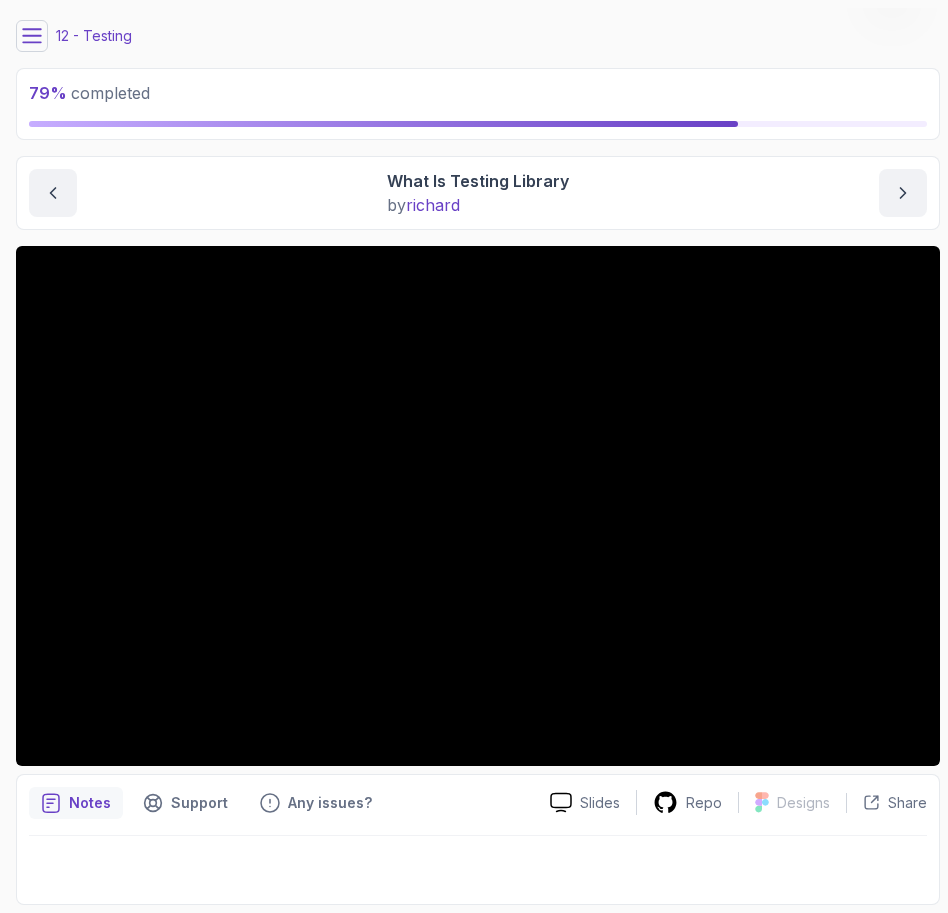 click on "Notes Support Any issues?" at bounding box center (281, 803) 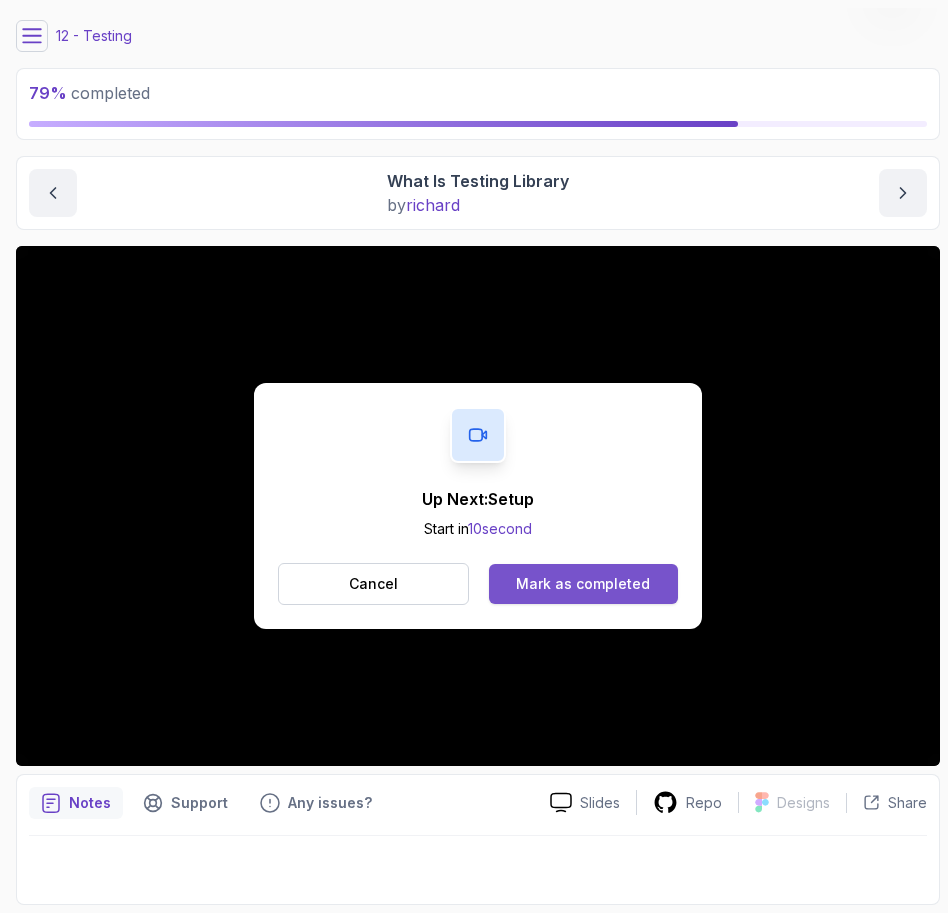 click on "Mark as completed" at bounding box center (583, 584) 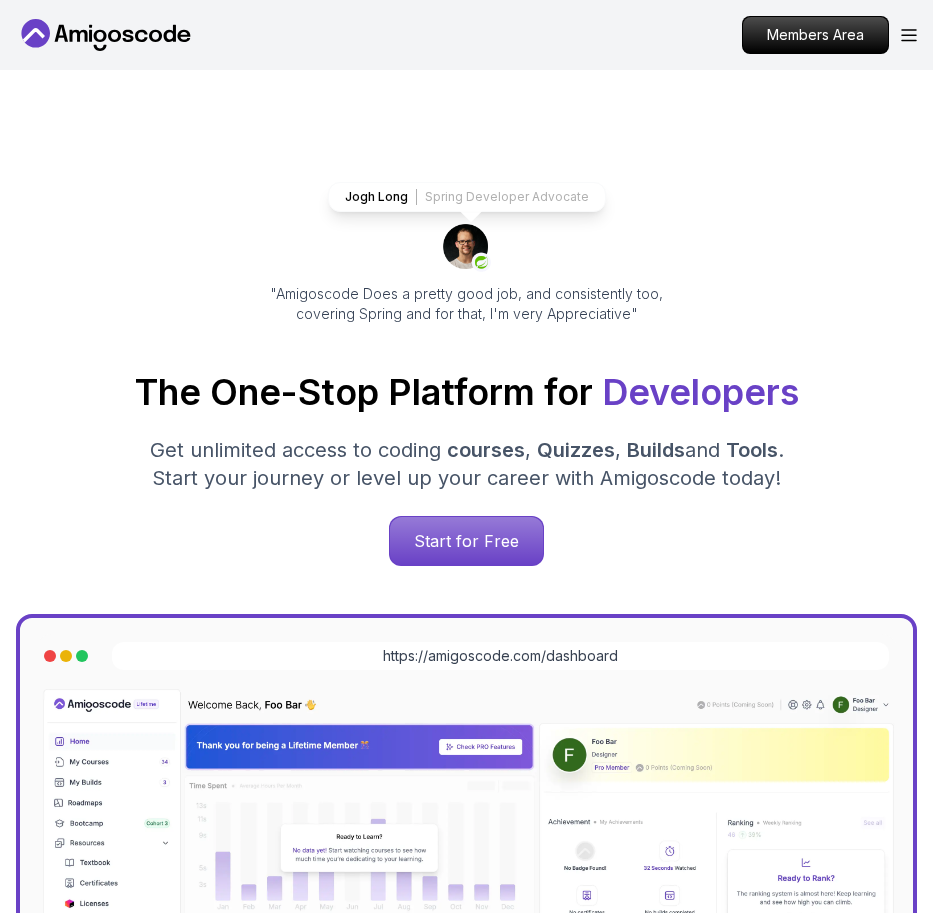 scroll, scrollTop: 0, scrollLeft: 0, axis: both 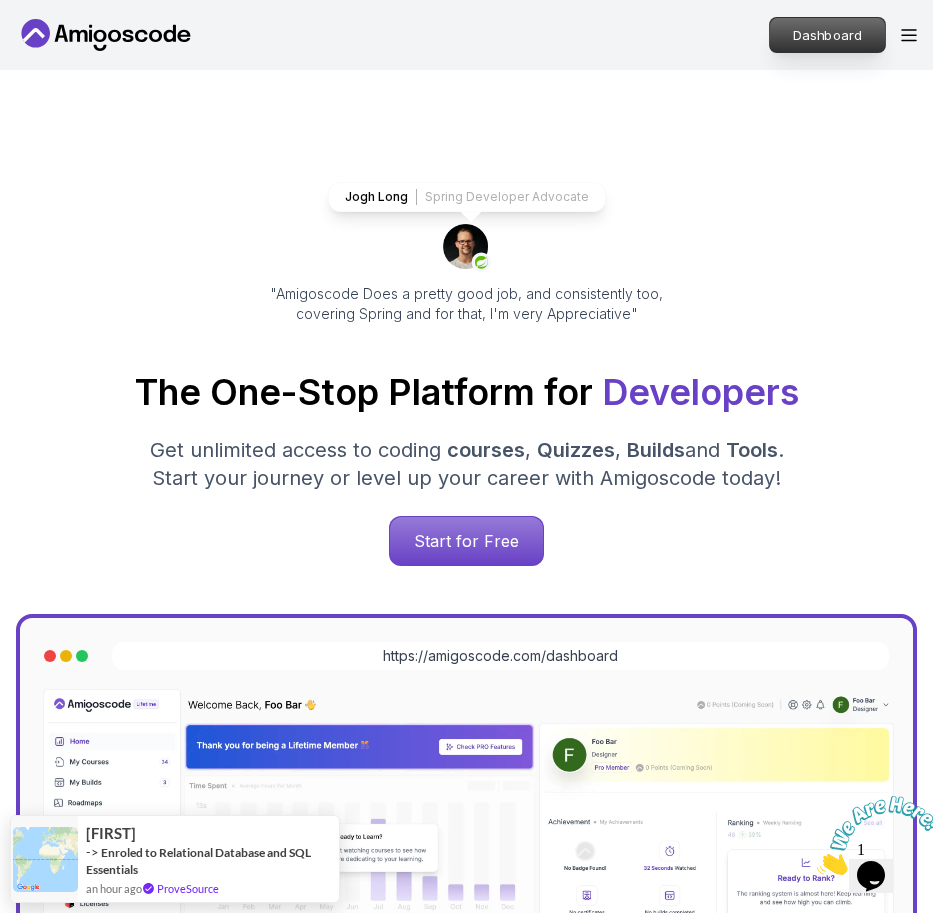click on "Dashboard" at bounding box center [827, 35] 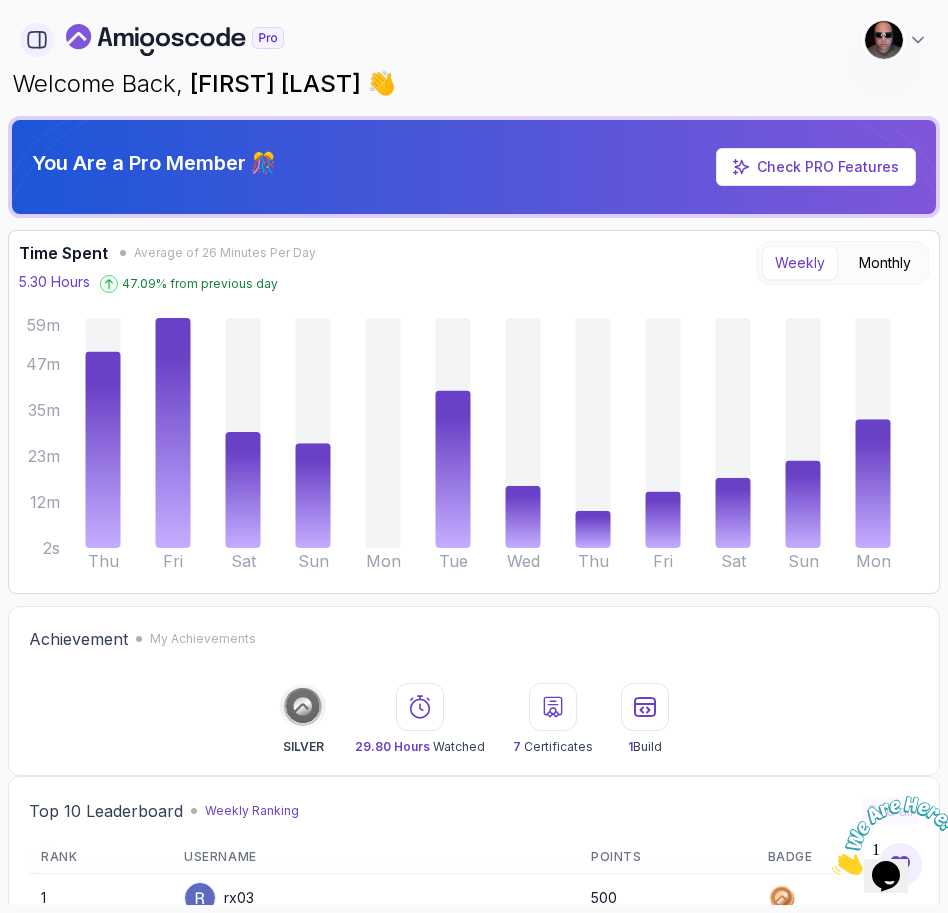 click 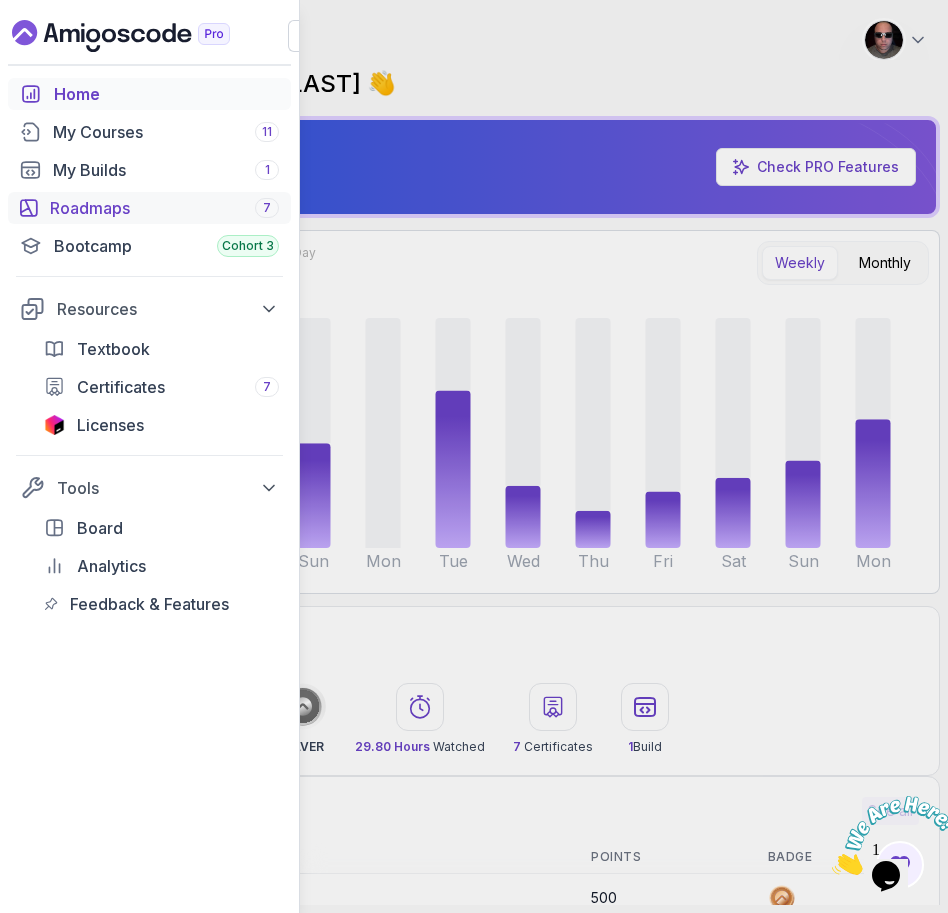 click on "Roadmaps 7" at bounding box center (164, 208) 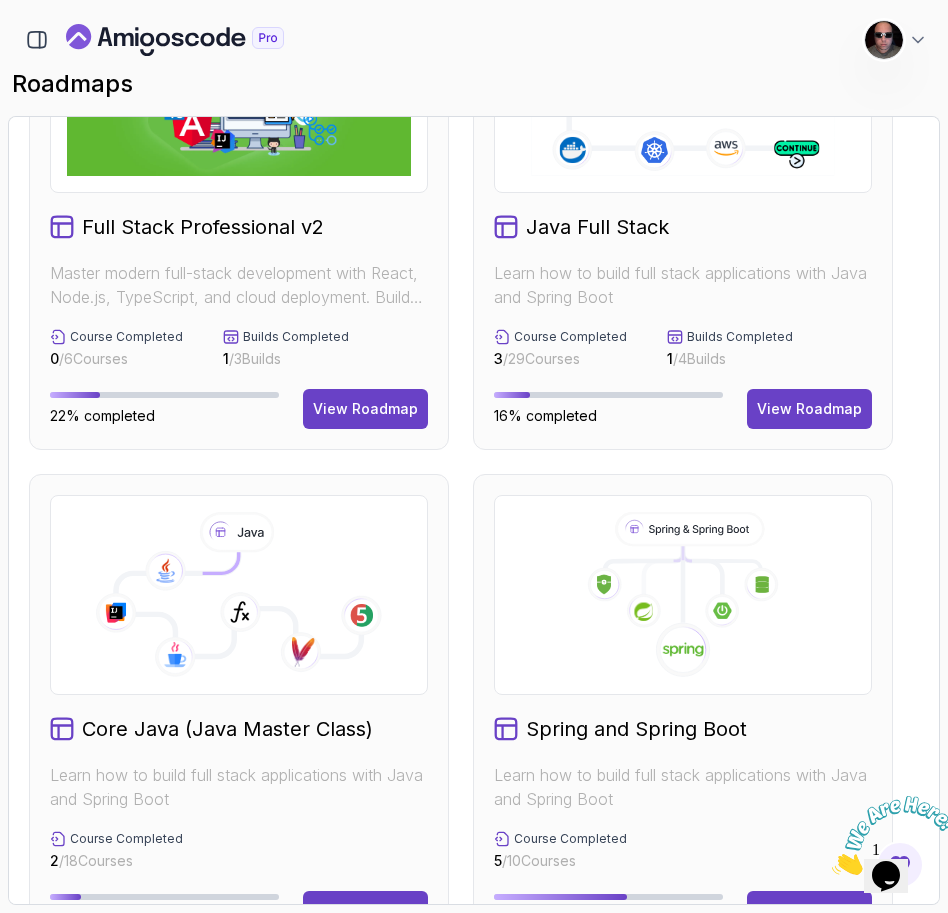 scroll, scrollTop: 0, scrollLeft: 0, axis: both 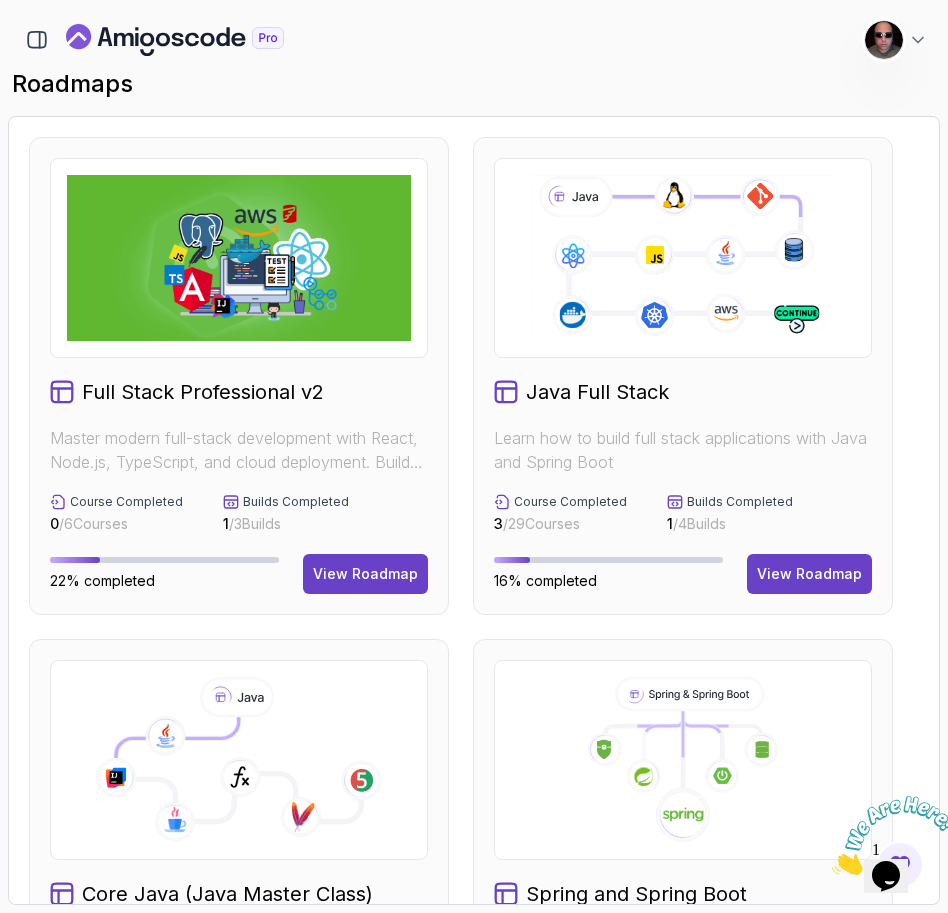 click at bounding box center [239, 258] 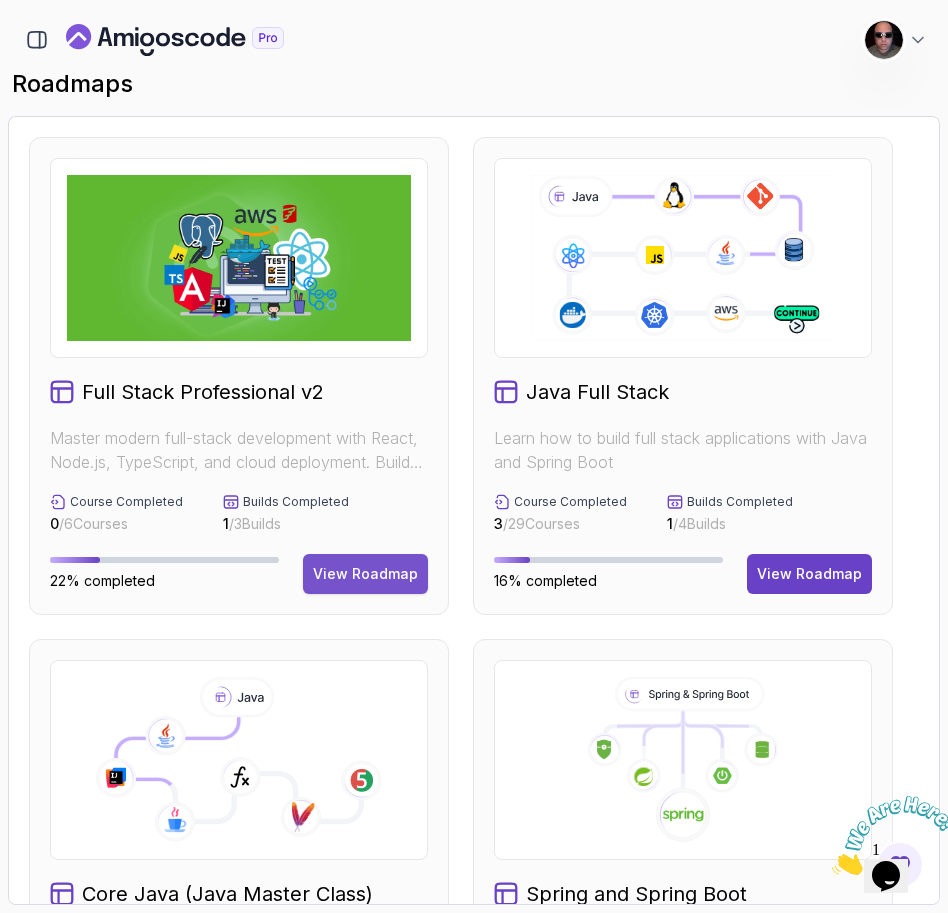 click on "View Roadmap" at bounding box center [365, 574] 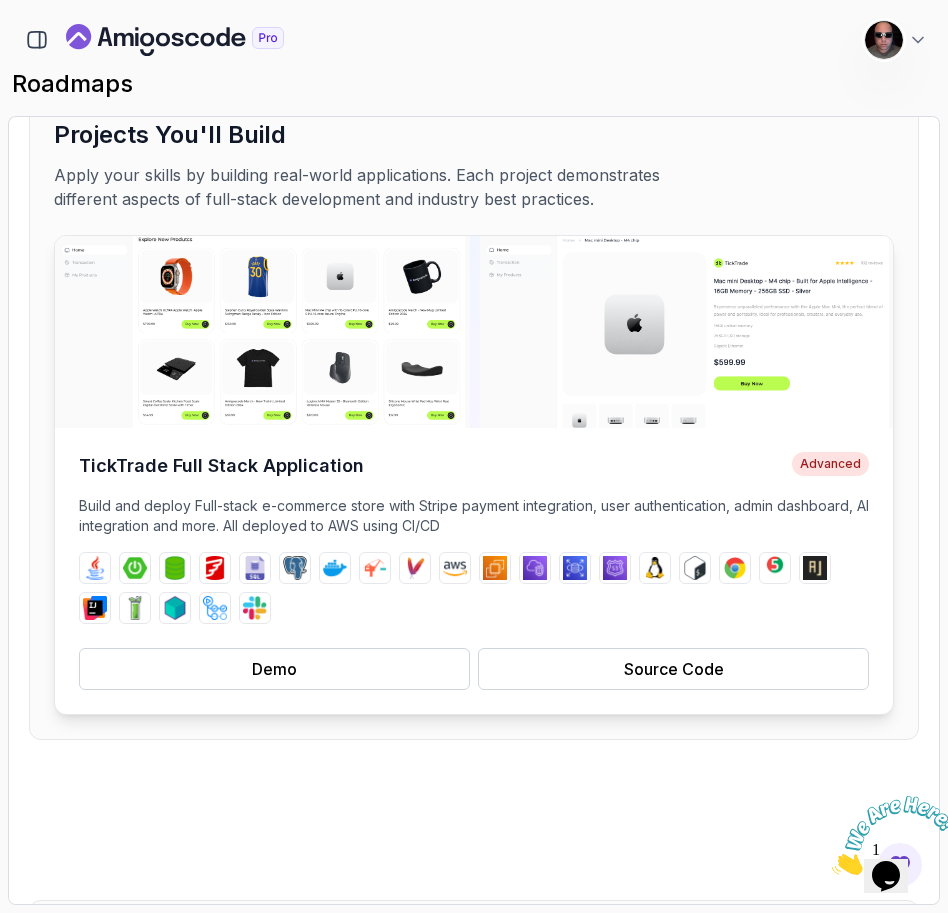 scroll, scrollTop: 0, scrollLeft: 0, axis: both 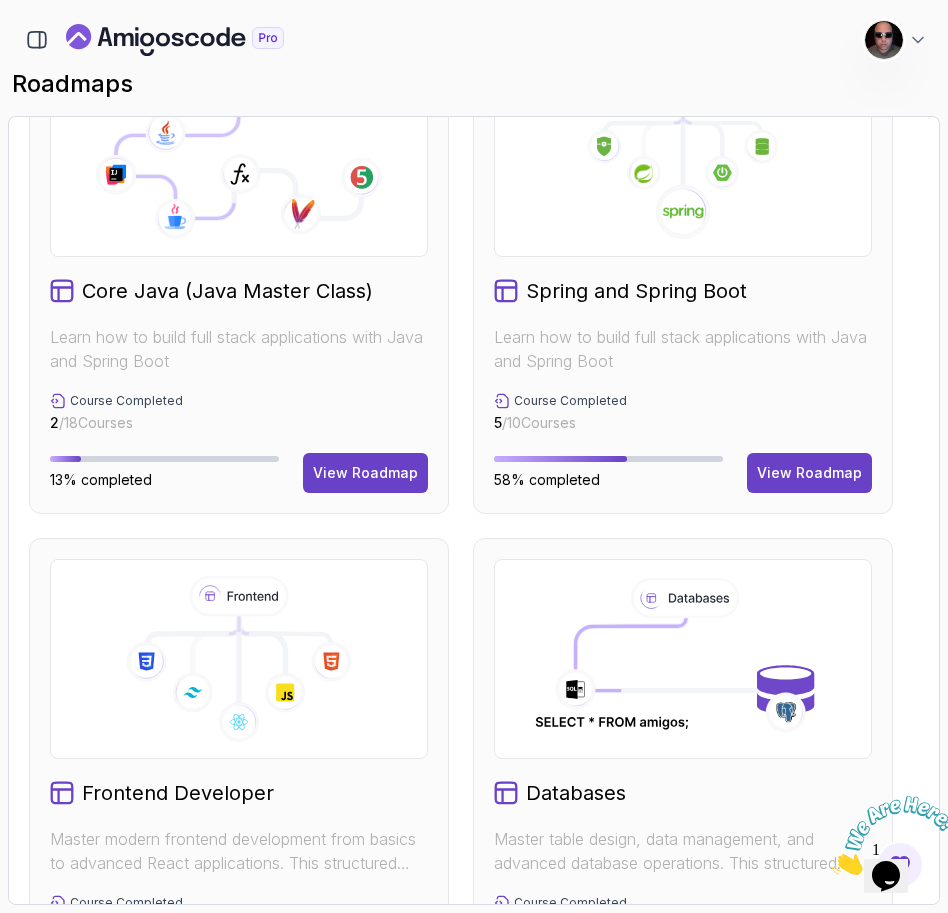 click 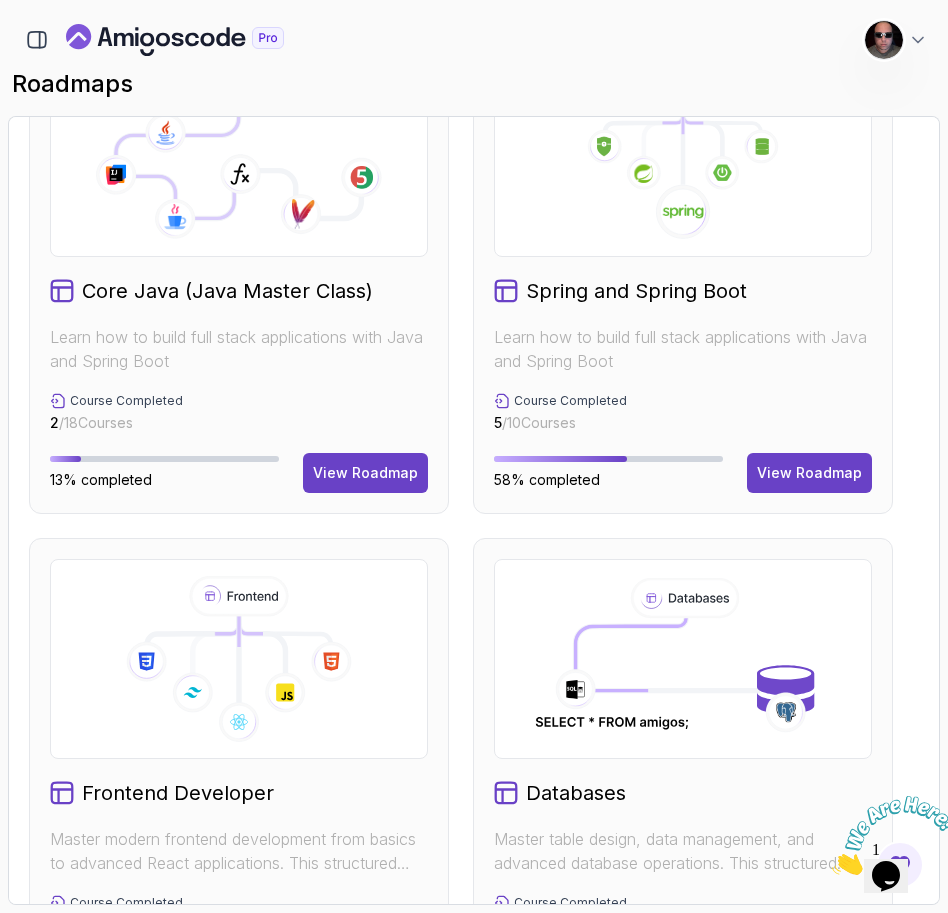 scroll, scrollTop: 779, scrollLeft: 0, axis: vertical 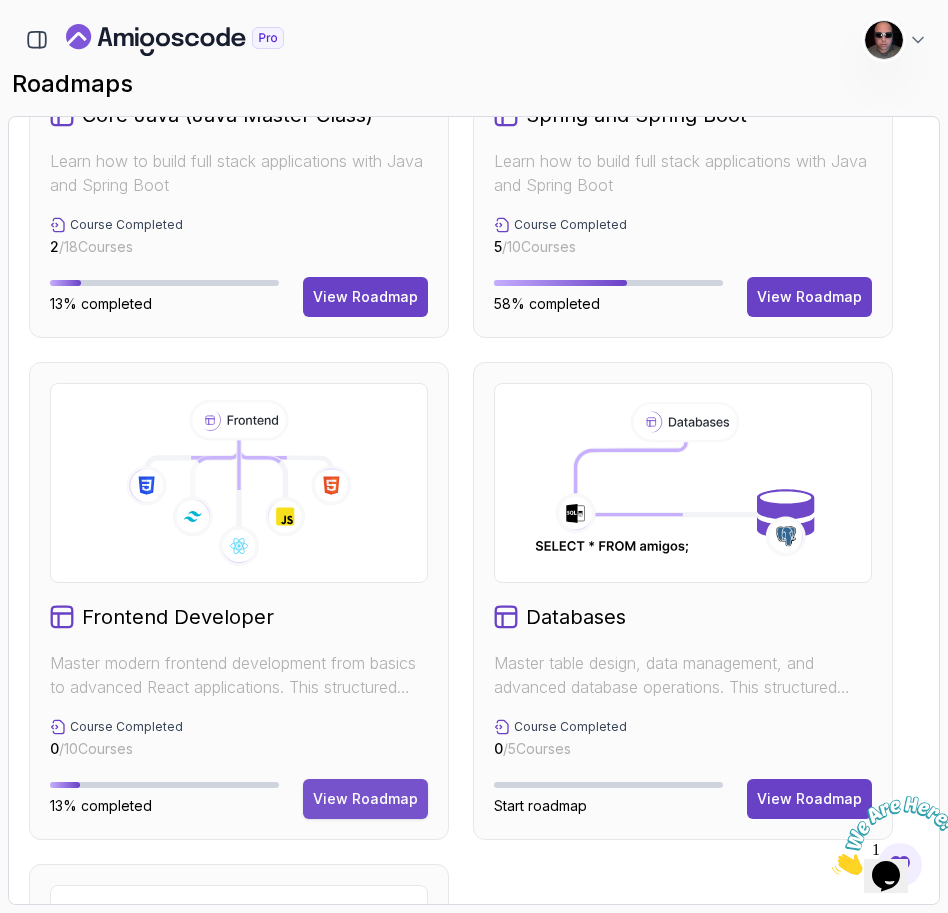 click on "View Roadmap" at bounding box center (365, 799) 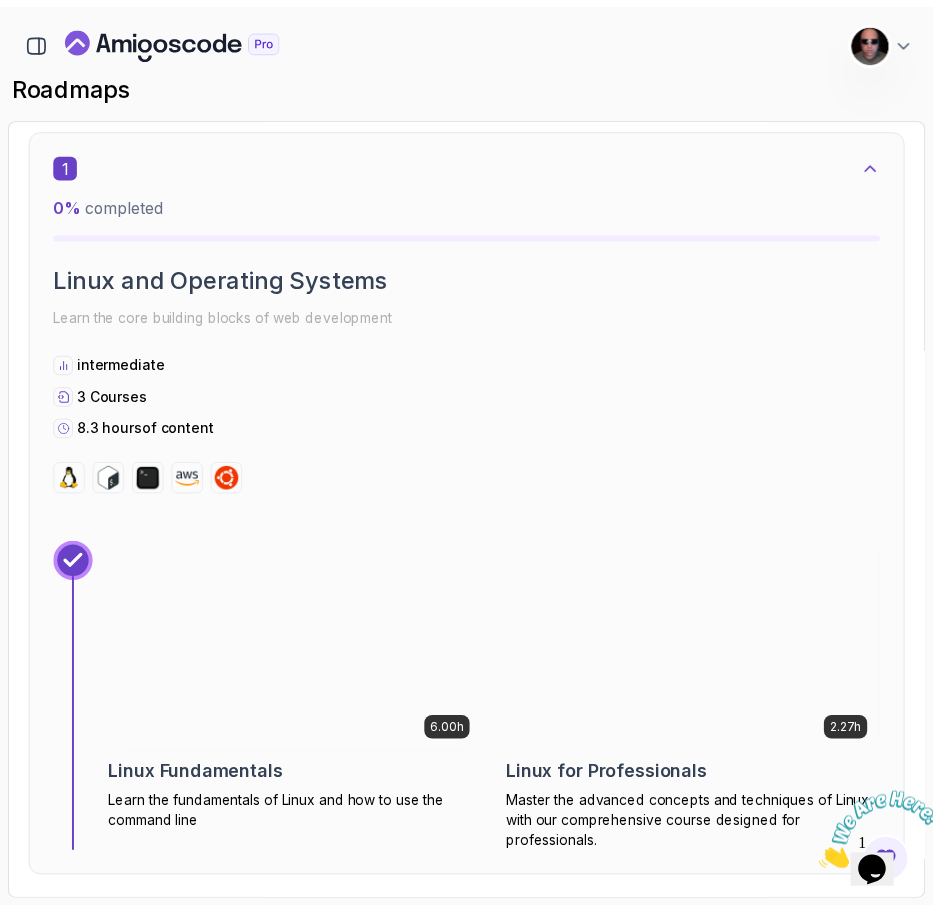 scroll, scrollTop: 0, scrollLeft: 0, axis: both 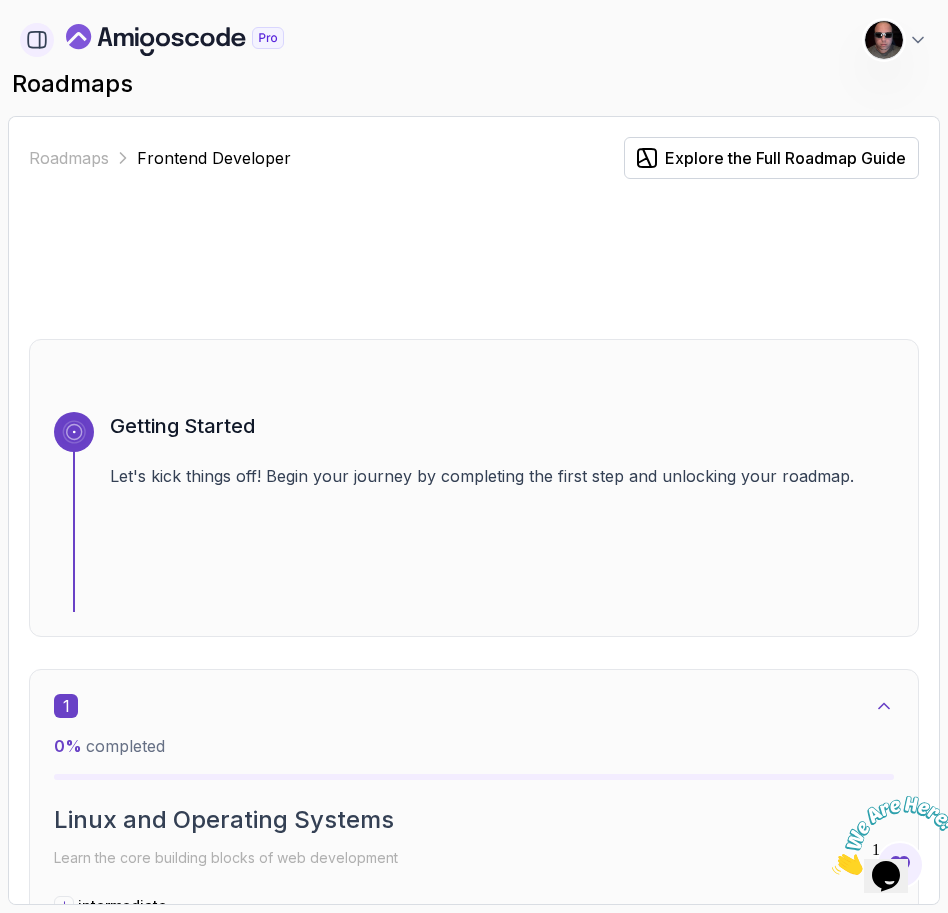 click 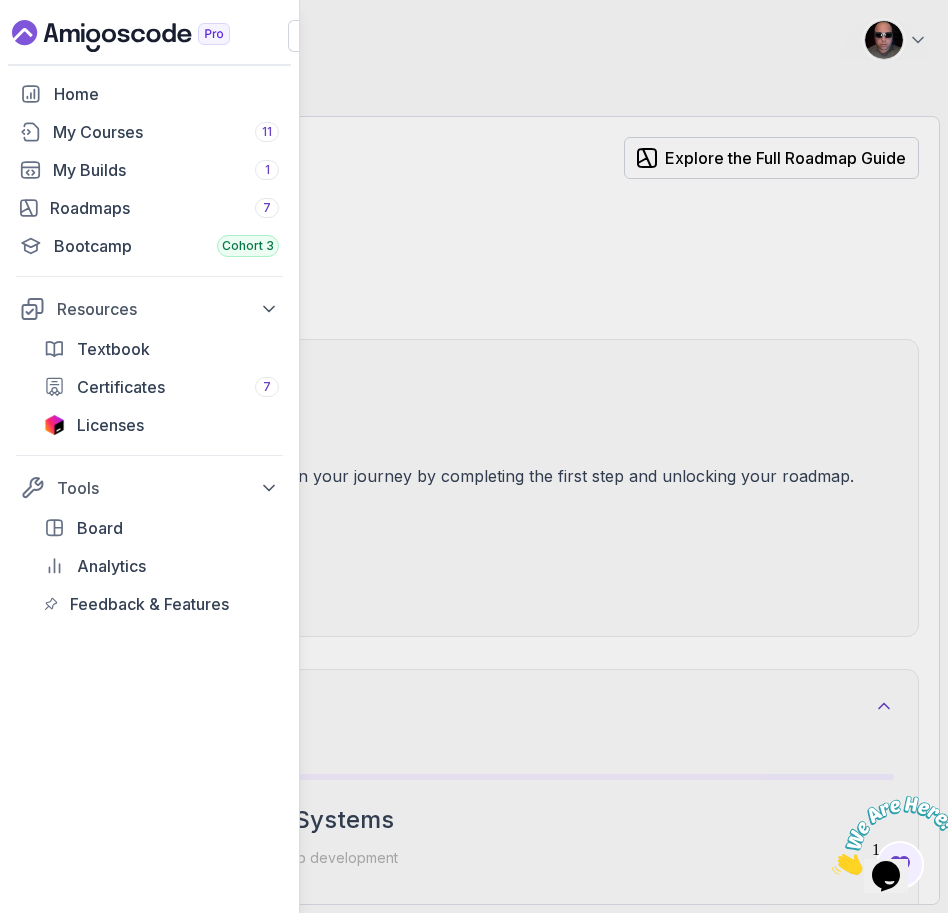 click on "Home My Courses 11 My Builds 1 Roadmaps 7 Bootcamp Cohort 3 Resources Textbook Certificates 7 Licenses Tools Board Analytics Feedback & Features" at bounding box center [474, 456] 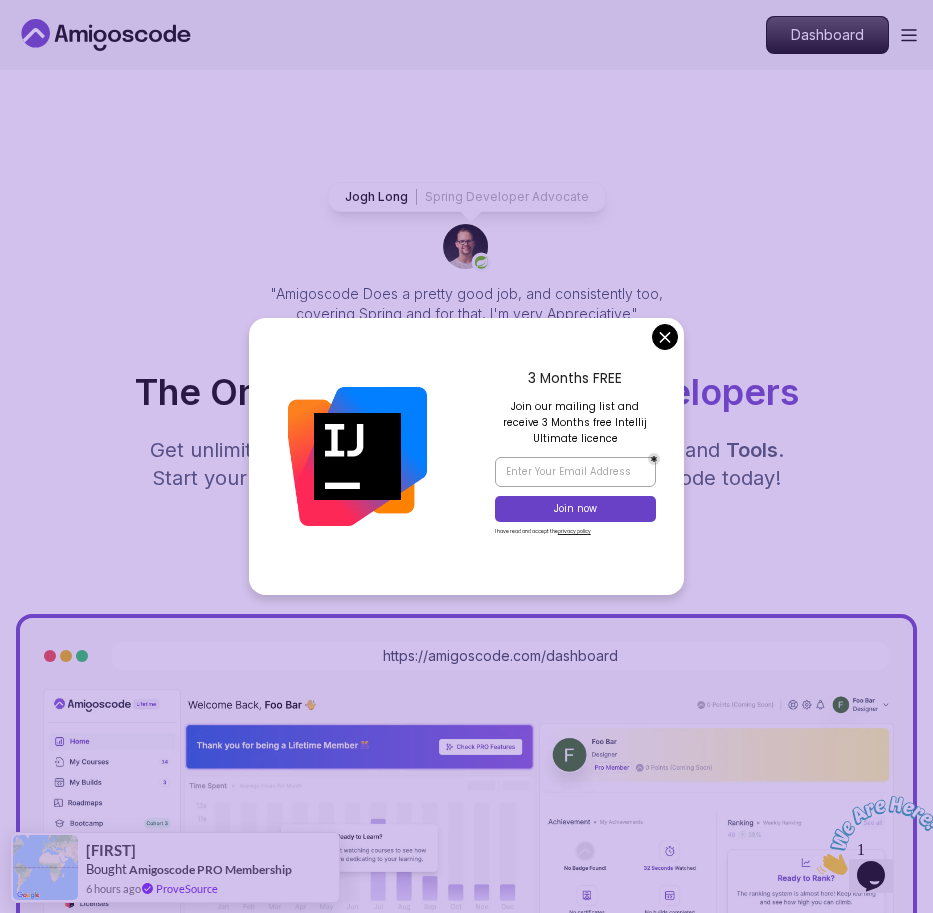 scroll, scrollTop: 206, scrollLeft: 0, axis: vertical 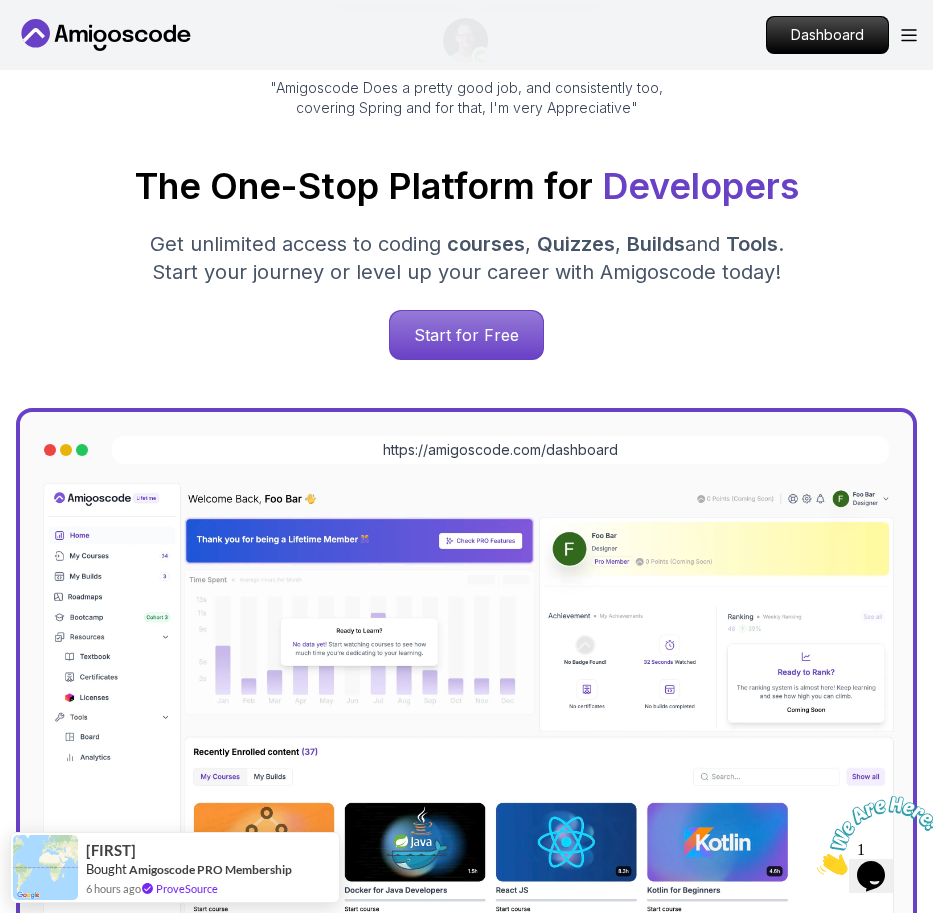click on "Products Resources Pricing Testimonials For Business Dashboard Products Resources Pricing Testimonials For Business Dashboard Jogh Long Spring Developer Advocate "Amigoscode Does a pretty good job, and consistently too, covering Spring and for that, I'm very Appreciative" The One-Stop Platform for   Developers Get unlimited access to coding   courses ,   Quizzes ,   Builds  and   Tools . Start your journey or level up your career with Amigoscode today! Start for Free https://amigoscode.com/dashboard OUR AMIGO STUDENTS WORK IN TOP COMPANIES Courses Builds Discover Amigoscode's Latest   Premium Courses! Get unlimited access to coding   courses ,   Quizzes ,   Builds  and   Tools . Start your journey or level up your career with Amigoscode today! Browse all  courses Advanced Spring Boot Dive deep into Spring Boot with our advanced course, designed to take your skills from intermediate to expert level. NEW Spring Boot for Beginners Java for Developers React JS Developer Guide Spring AI Features   Developers   ," at bounding box center (466, 6917) 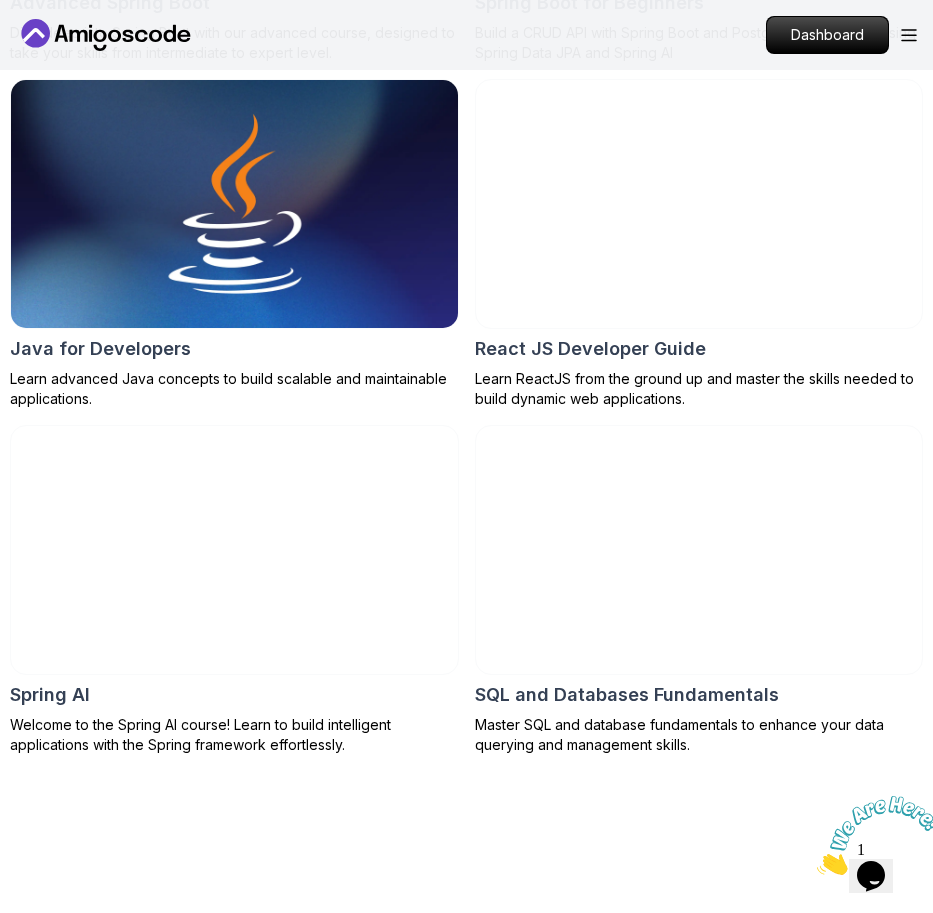 scroll, scrollTop: 1548, scrollLeft: 0, axis: vertical 